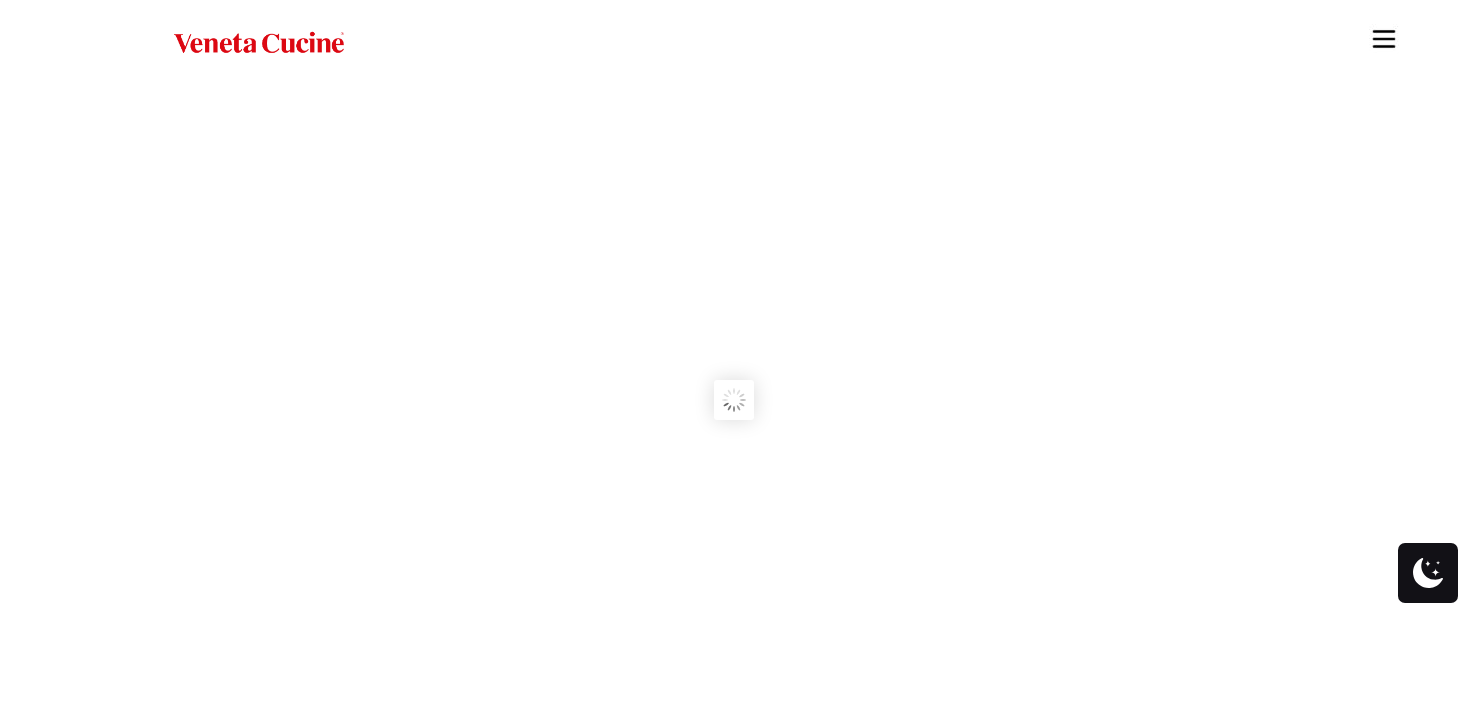scroll, scrollTop: 0, scrollLeft: 0, axis: both 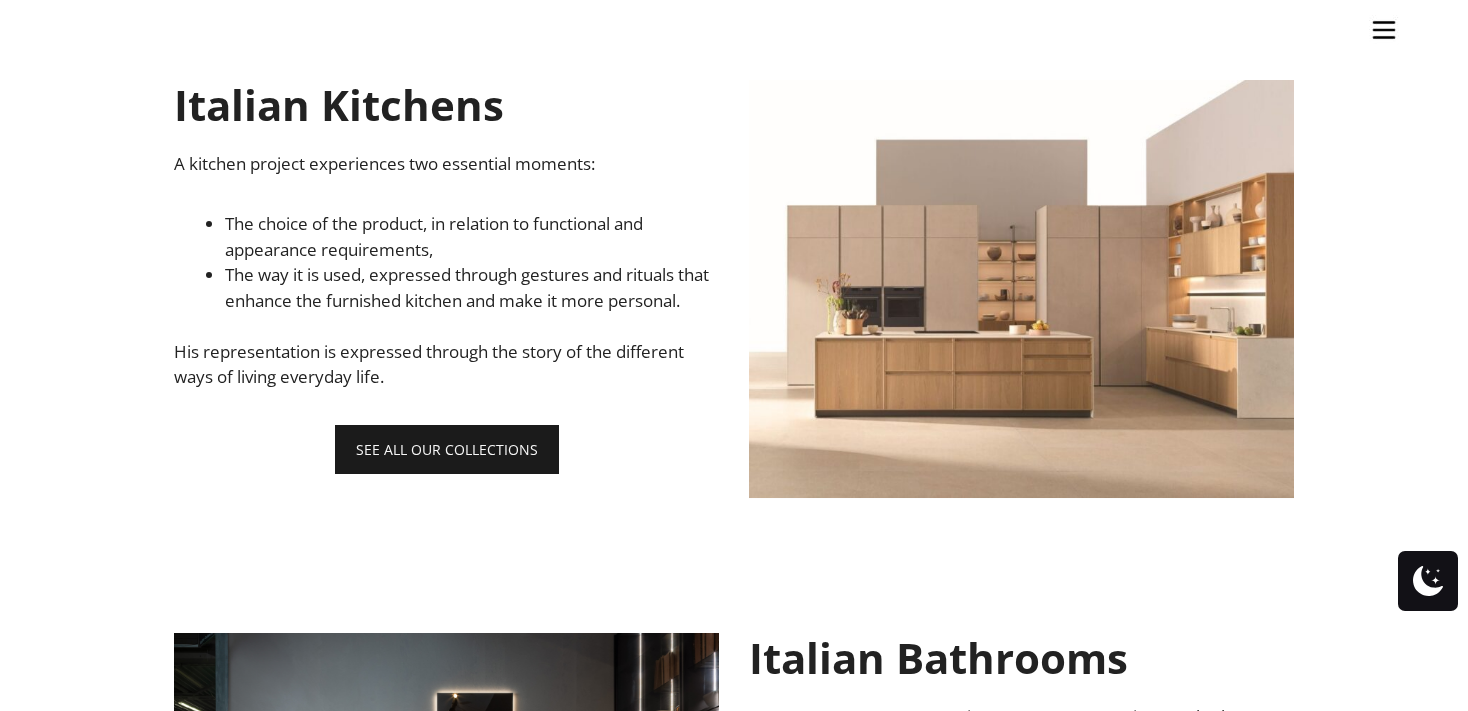 click on "SEE ALL OUR COLLECTIONS" at bounding box center [447, 449] 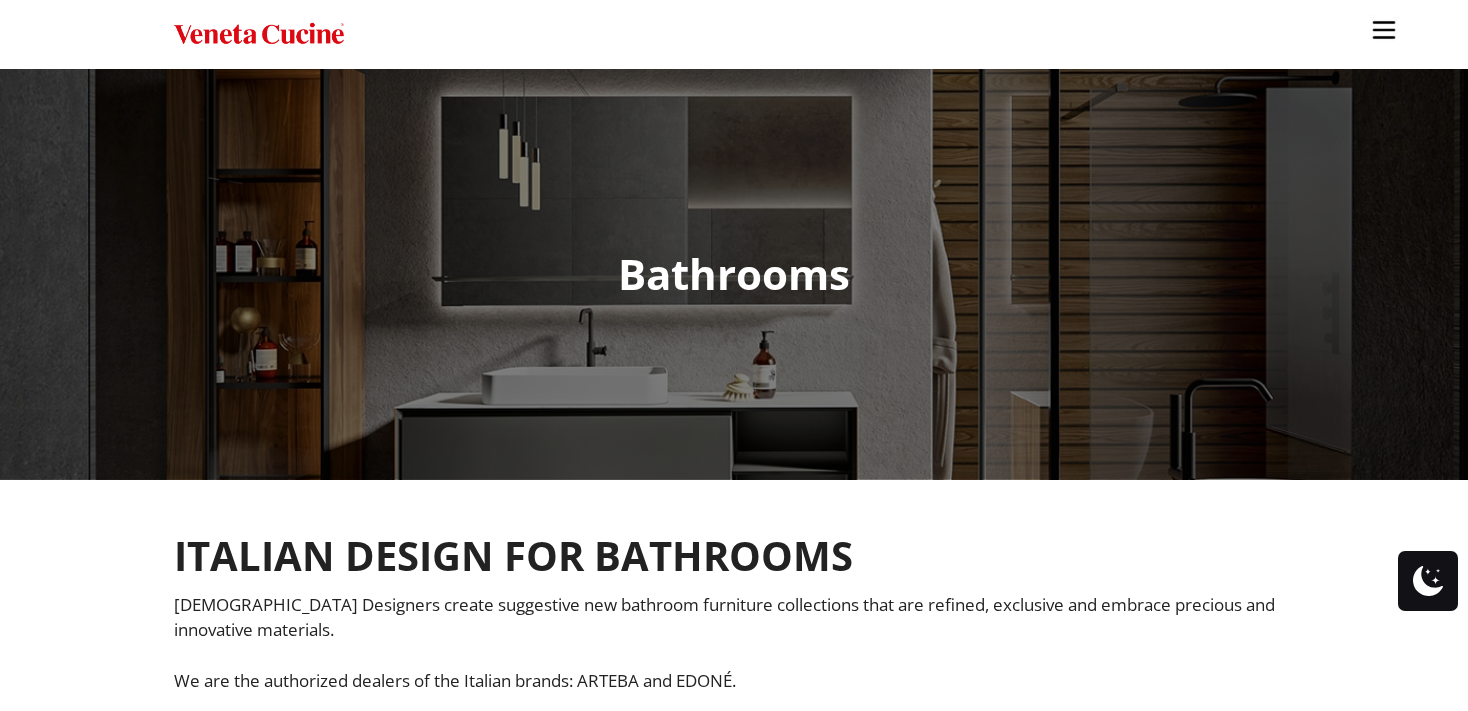 scroll, scrollTop: 0, scrollLeft: 0, axis: both 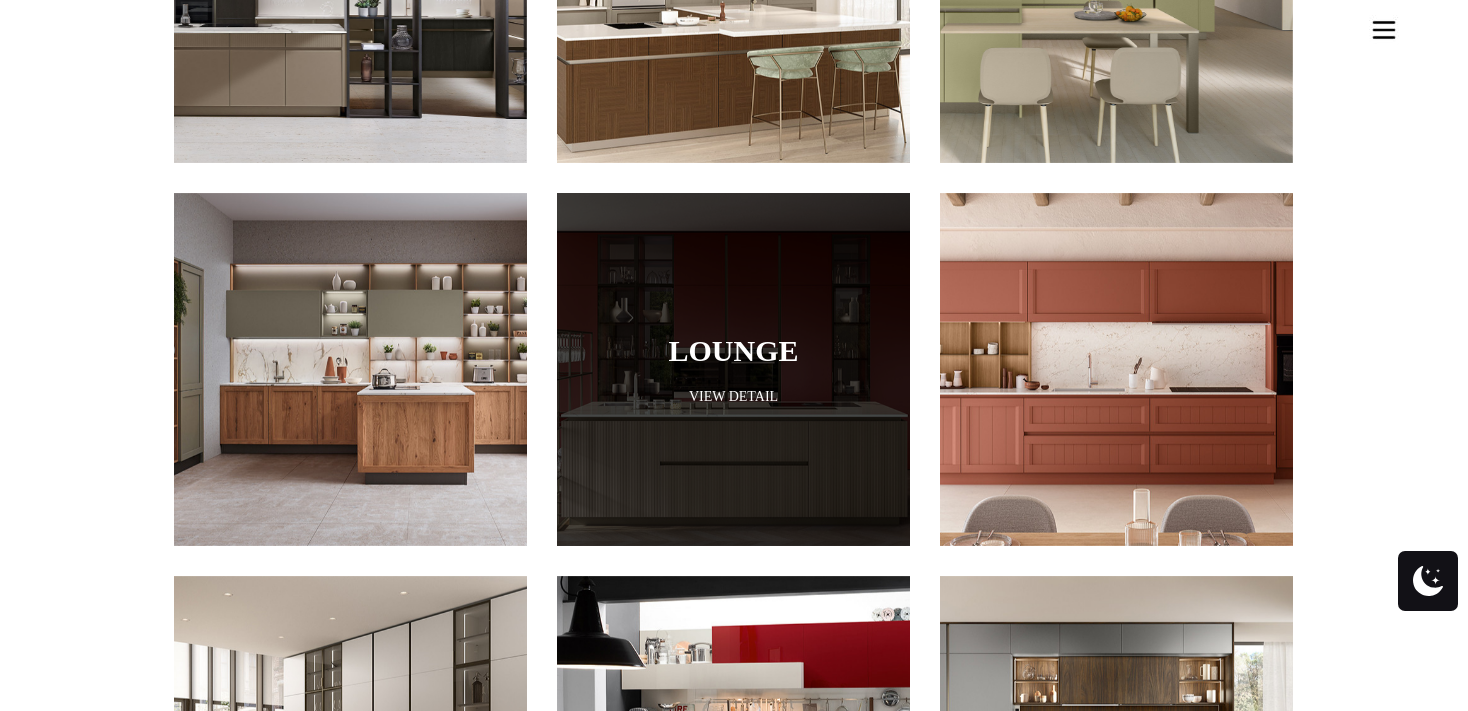click at bounding box center [733, 369] 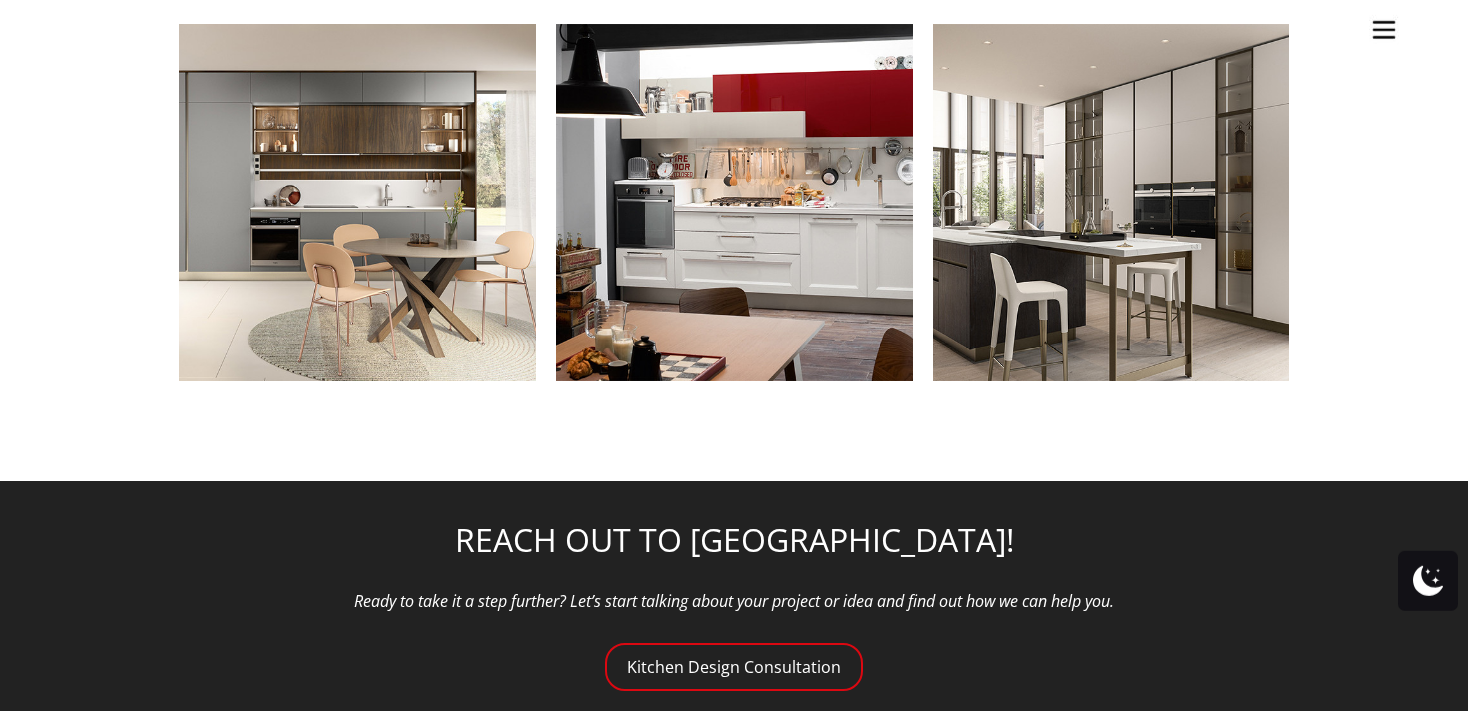 scroll, scrollTop: 2534, scrollLeft: 0, axis: vertical 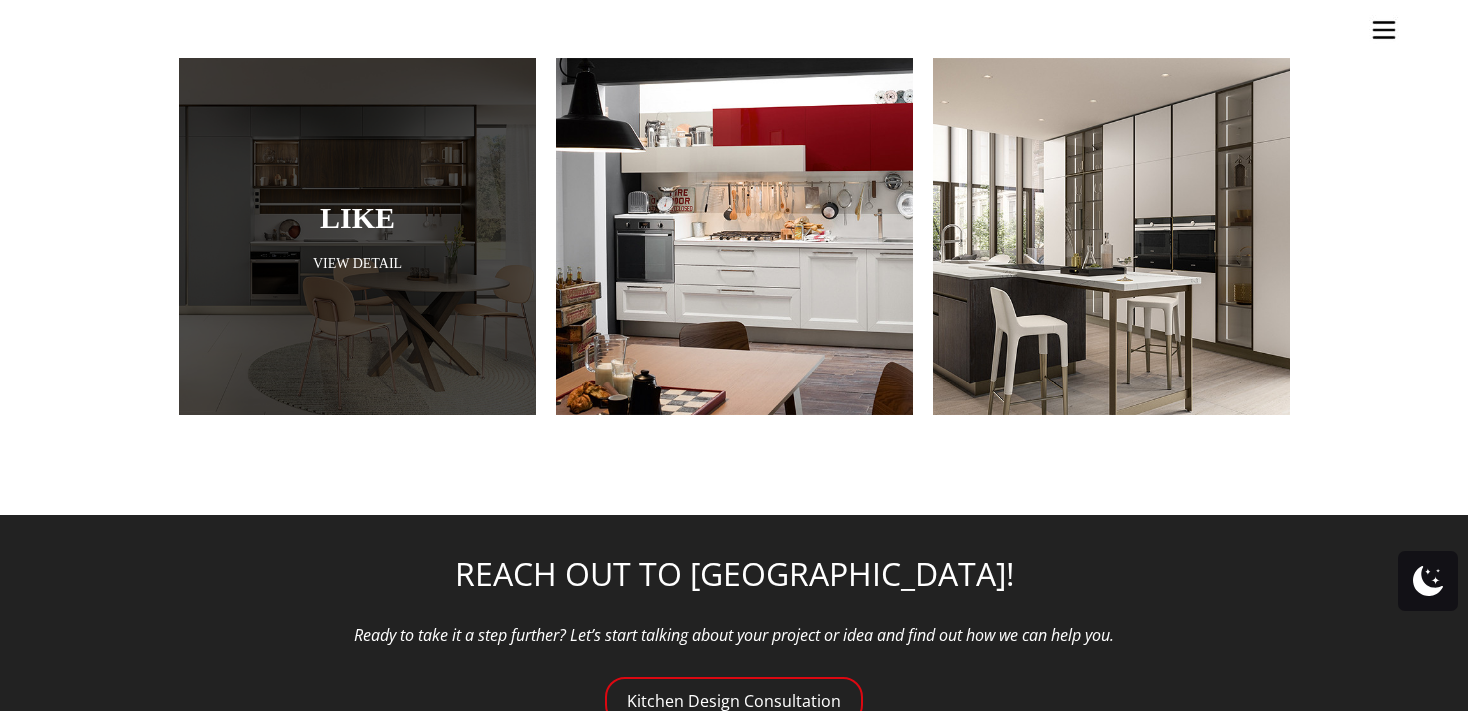 click on "Like" at bounding box center [357, 217] 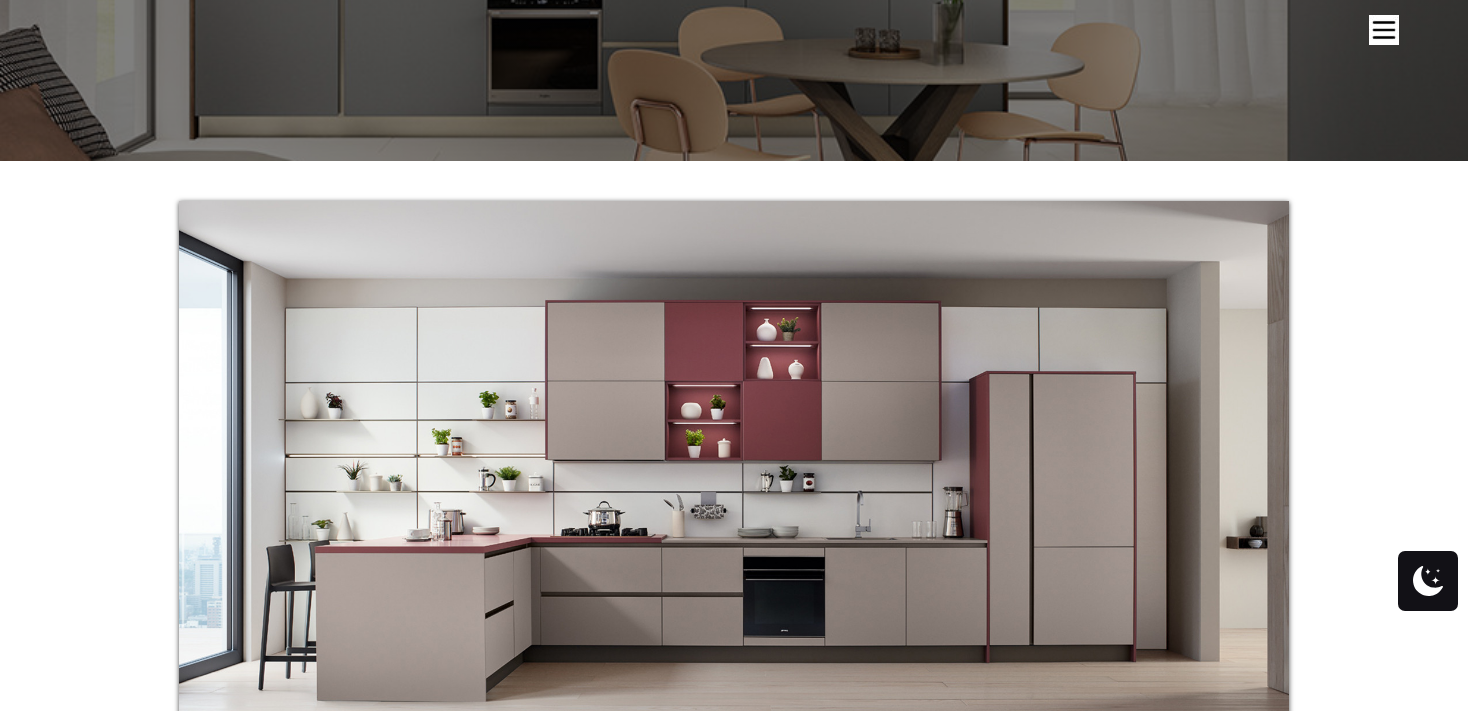 scroll, scrollTop: 0, scrollLeft: 0, axis: both 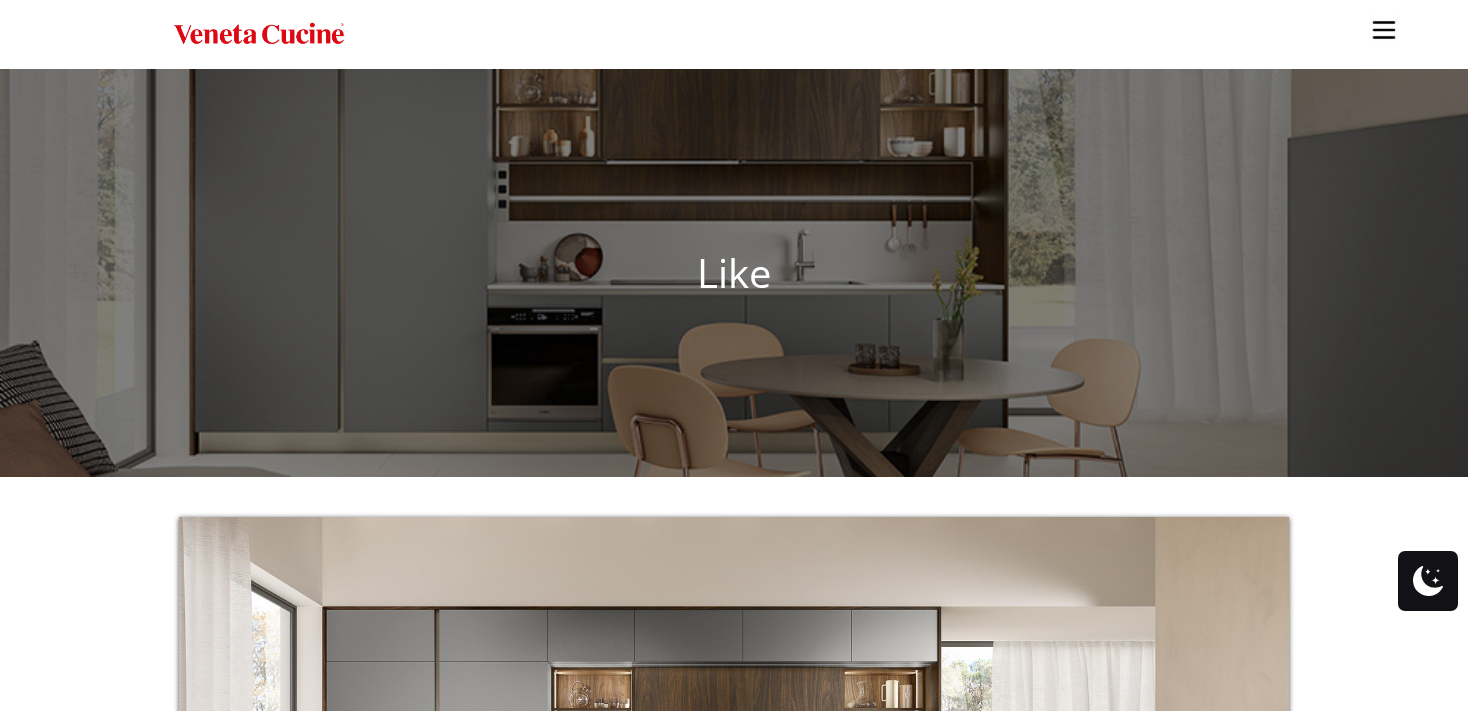 click at bounding box center [1384, 30] 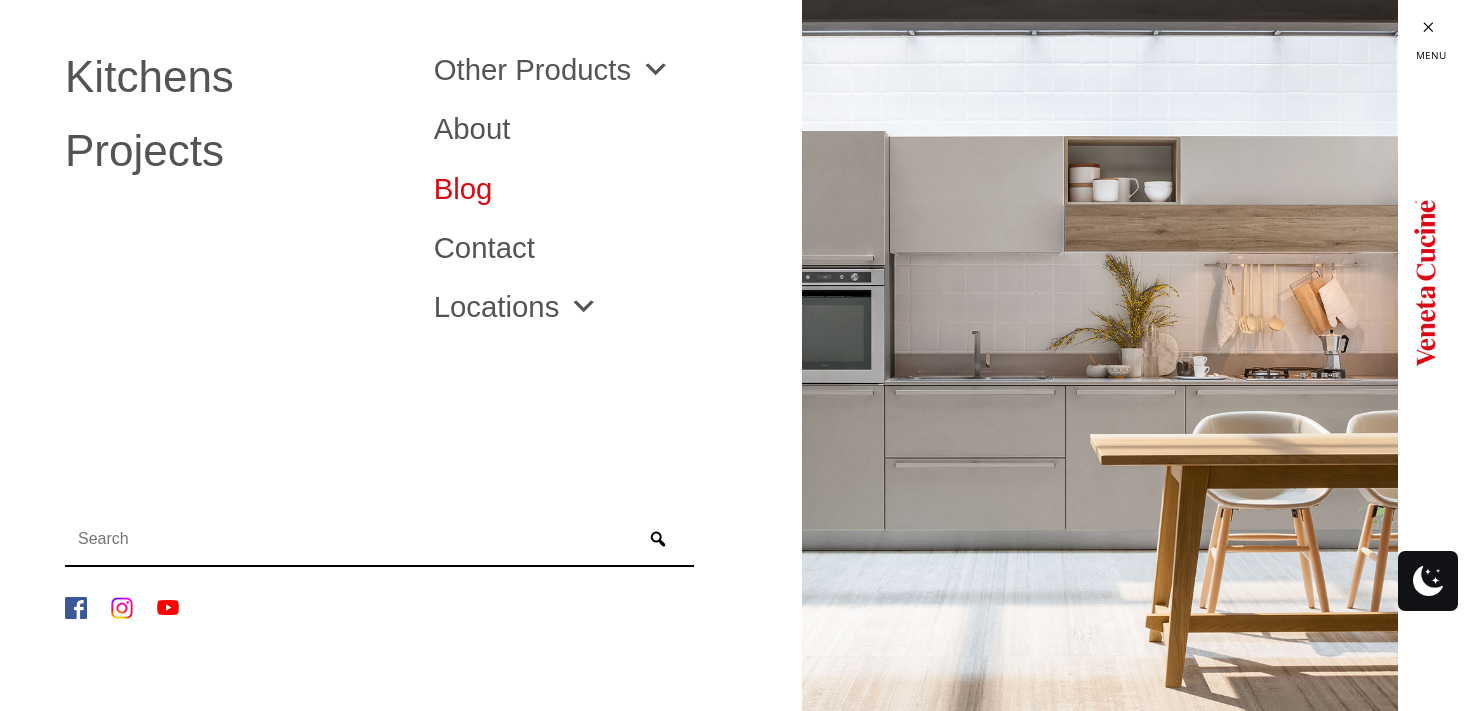 click on "Blog" at bounding box center (603, 188) 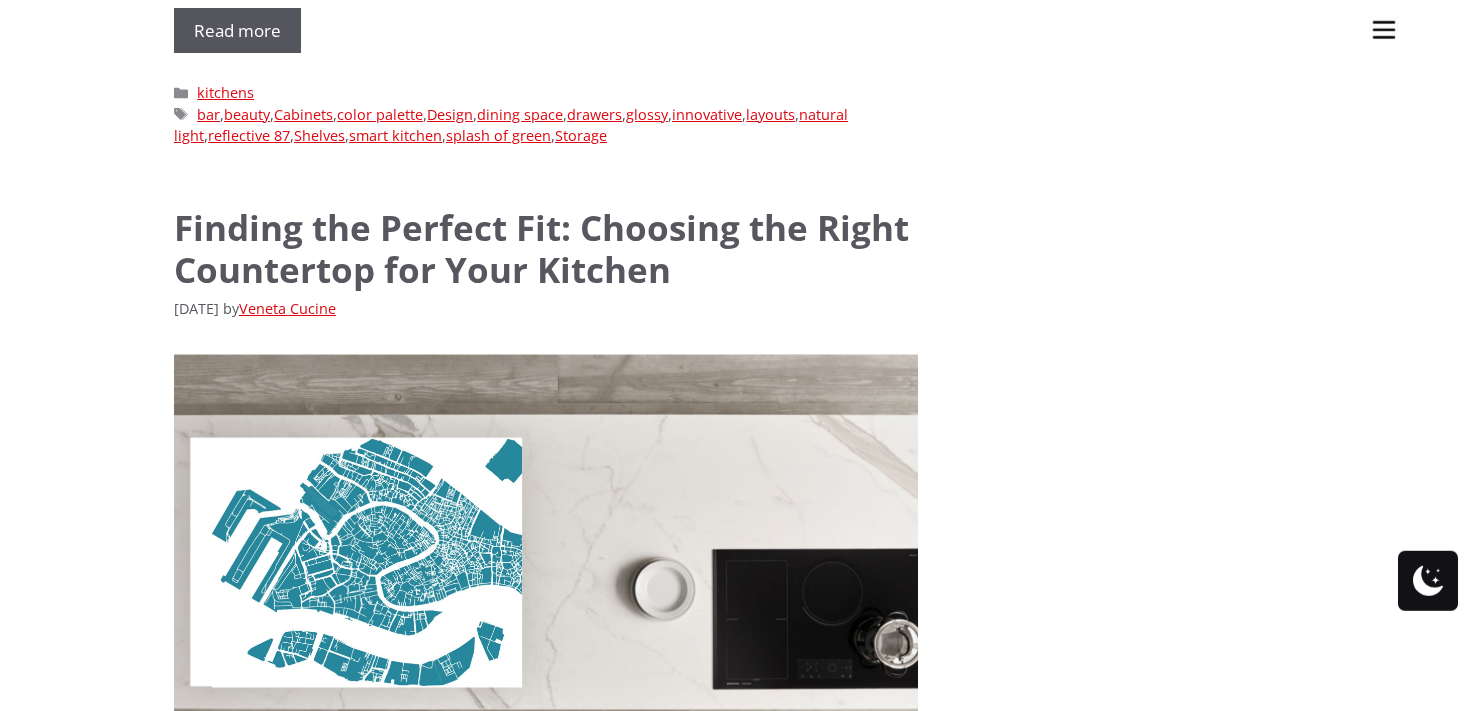 scroll, scrollTop: 1161, scrollLeft: 0, axis: vertical 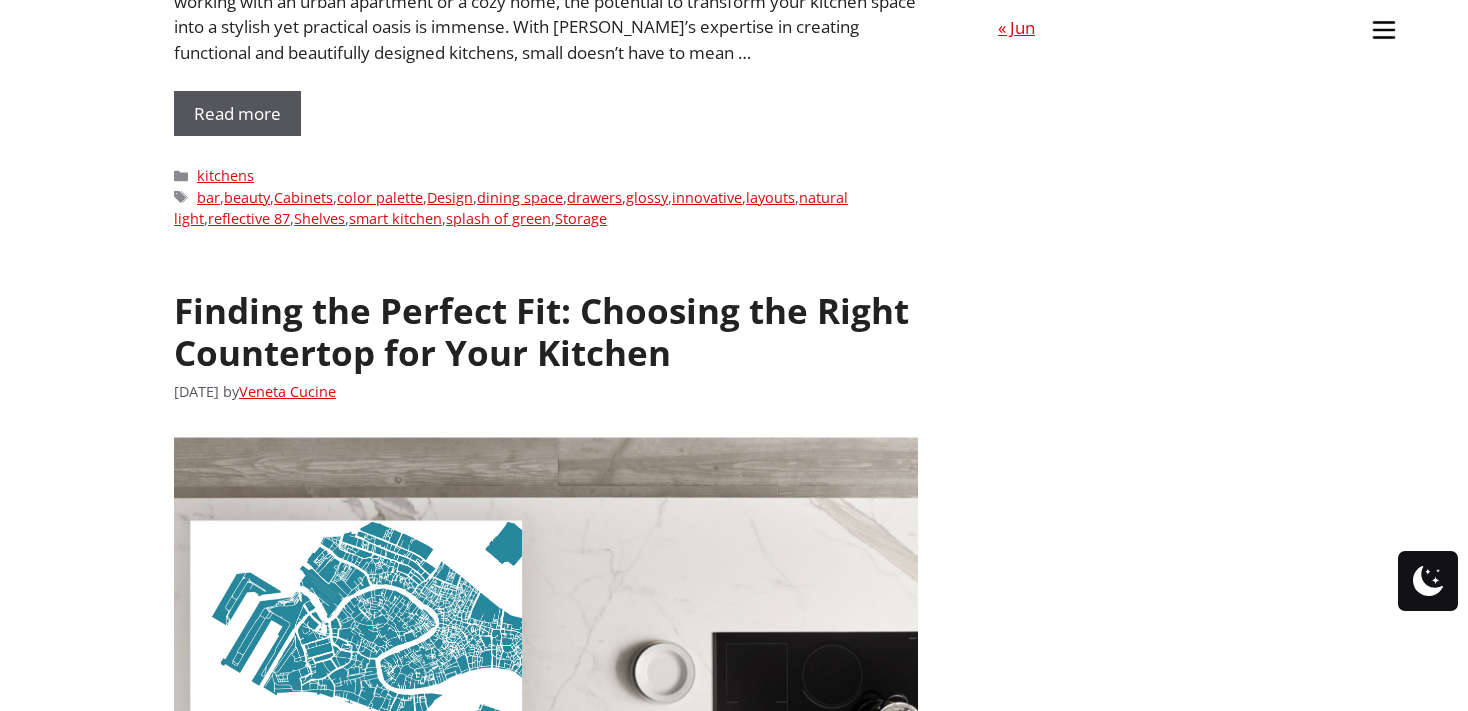 drag, startPoint x: 458, startPoint y: 116, endPoint x: 336, endPoint y: 119, distance: 122.03688 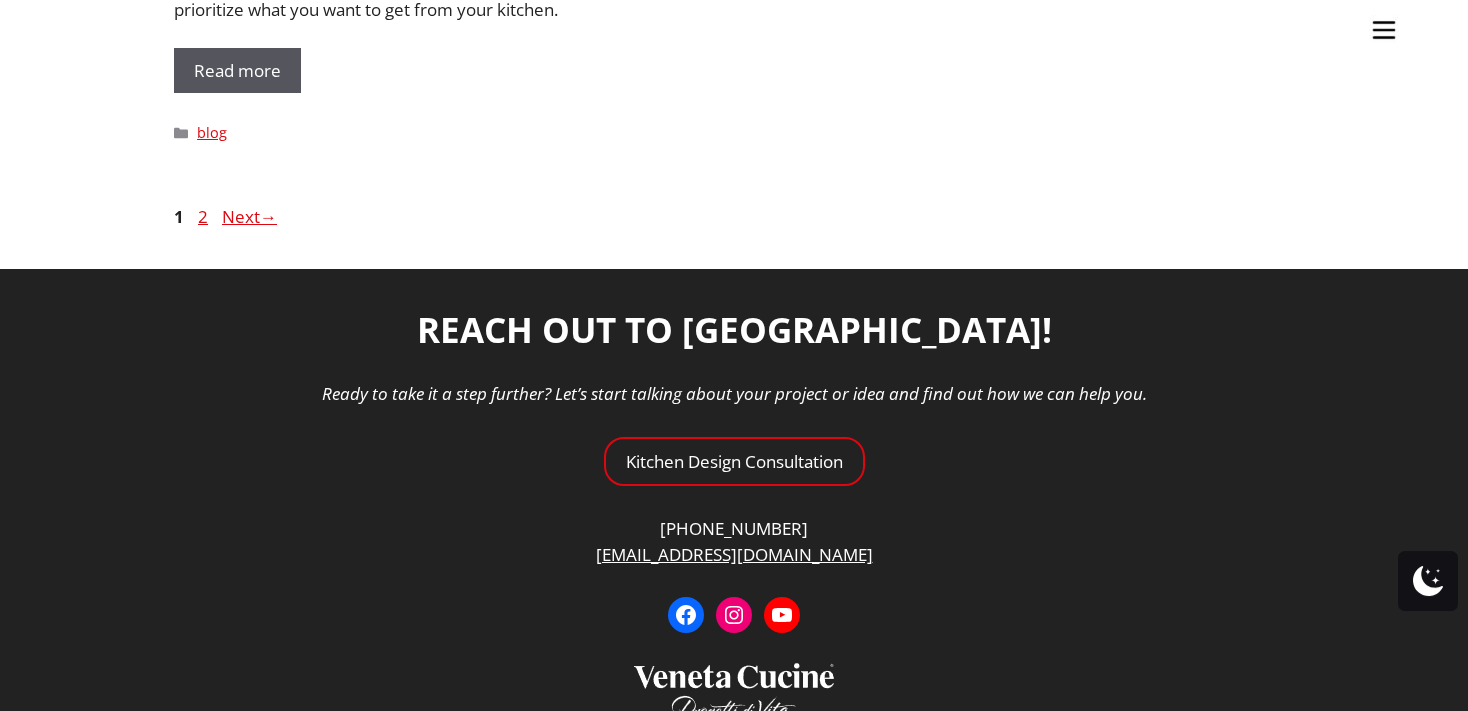 scroll, scrollTop: 9715, scrollLeft: 0, axis: vertical 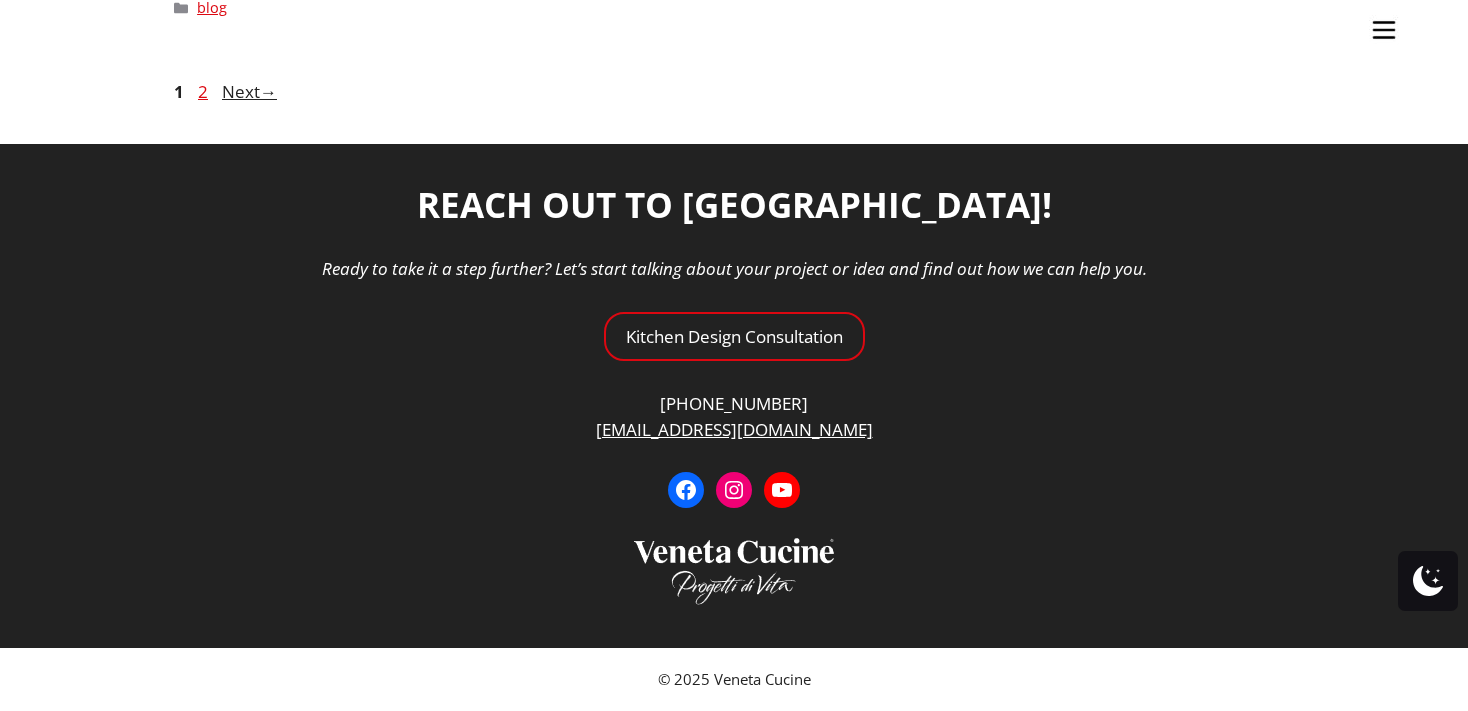 click on "Next  →" at bounding box center [249, 91] 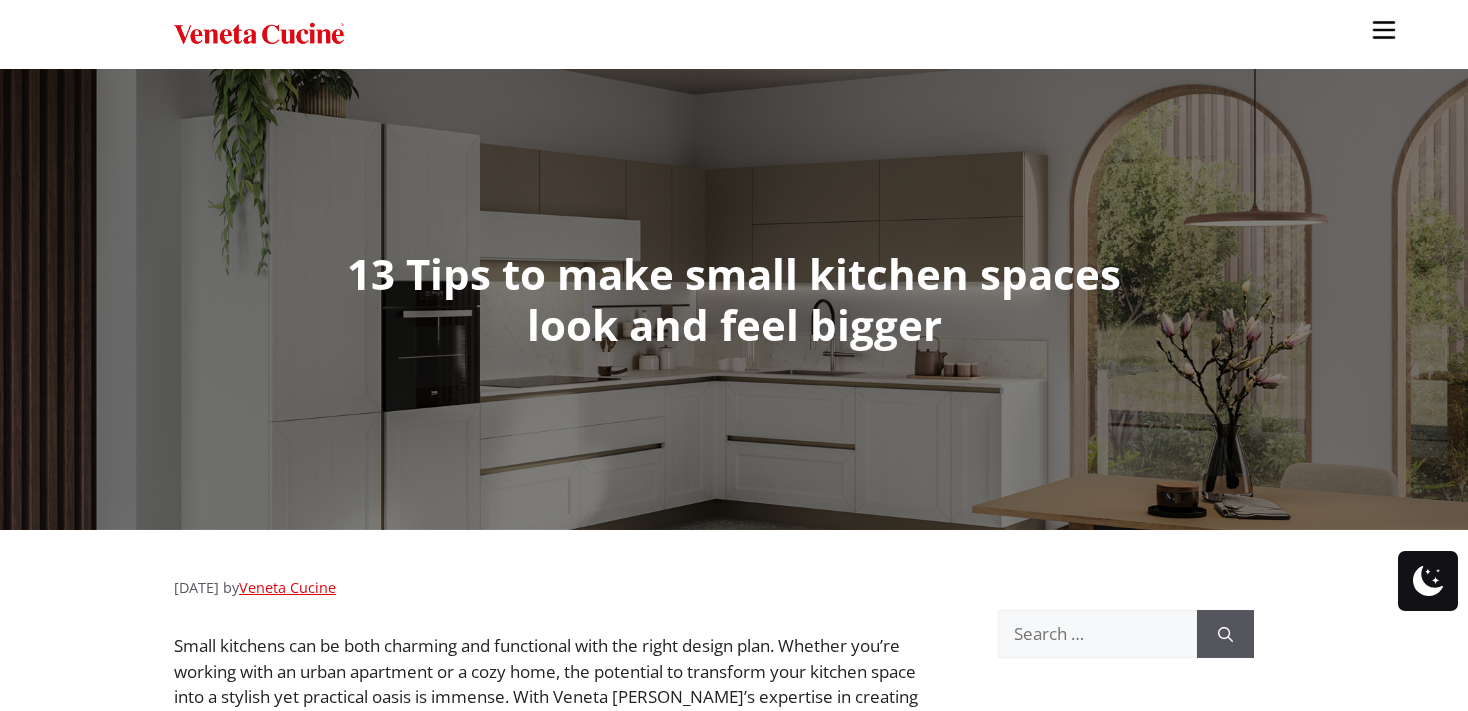 scroll, scrollTop: 0, scrollLeft: 0, axis: both 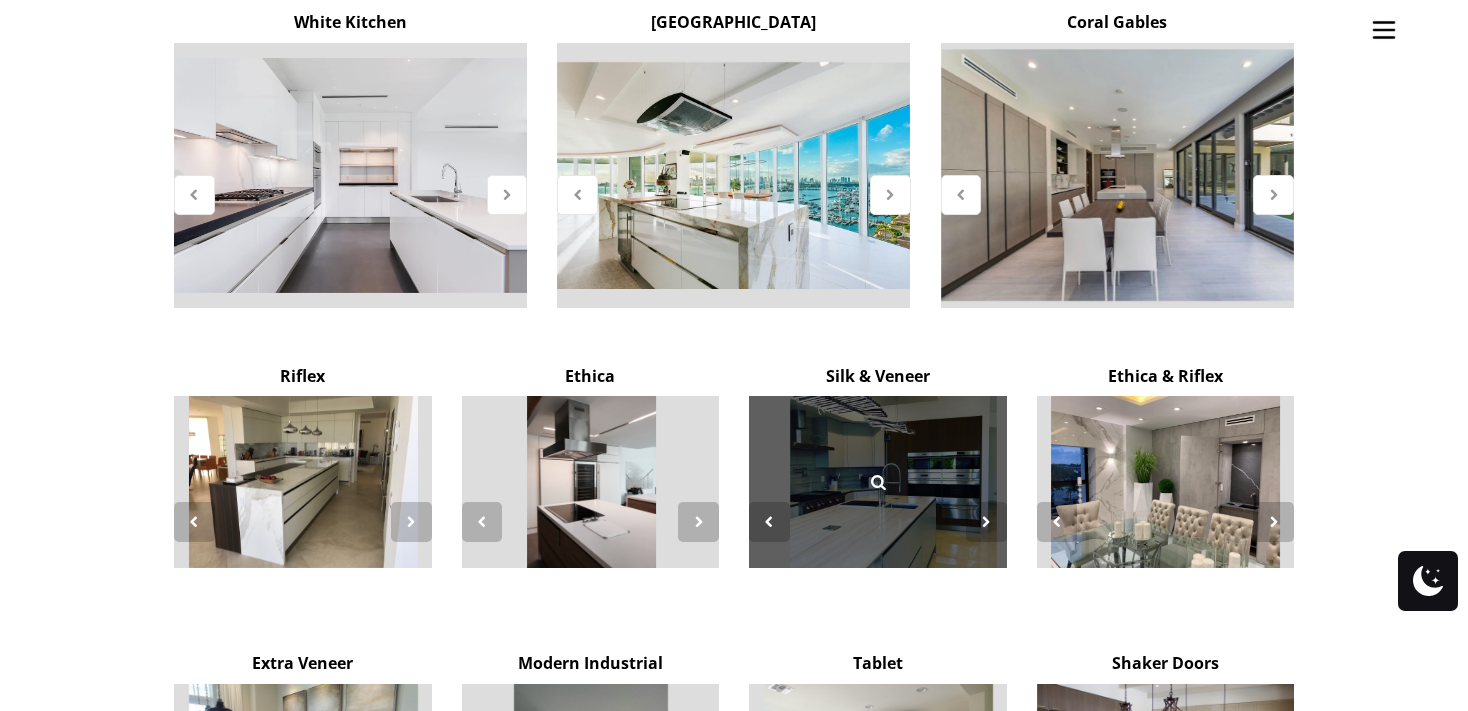 click at bounding box center [878, 482] 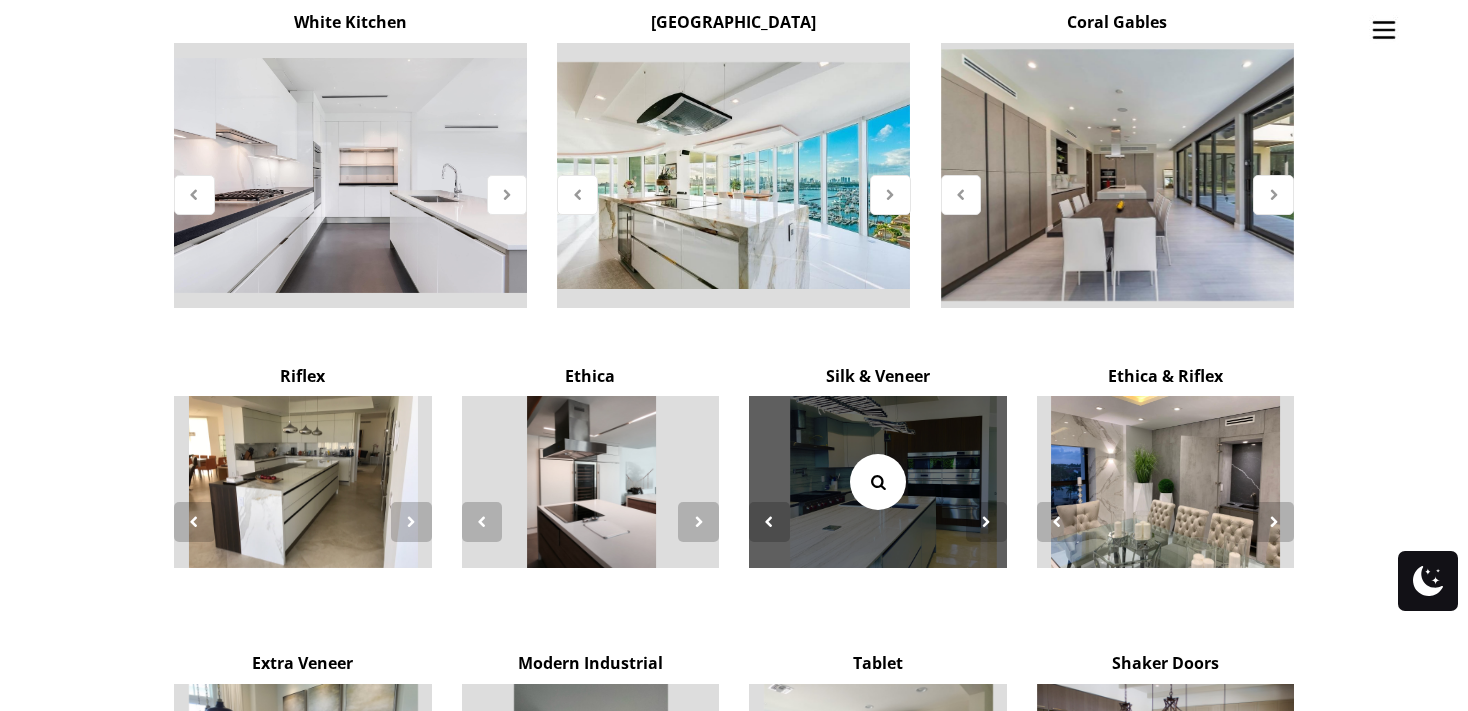click at bounding box center (878, 482) 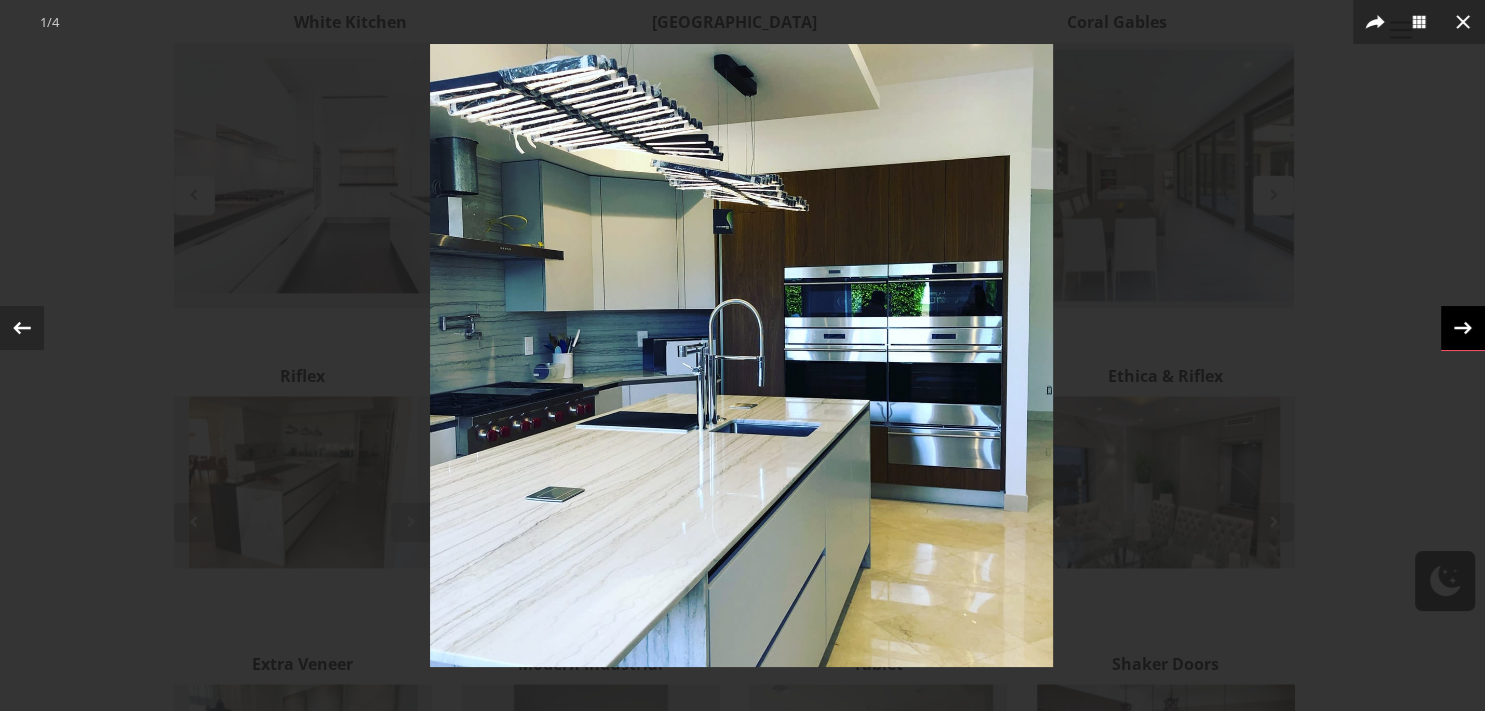 click 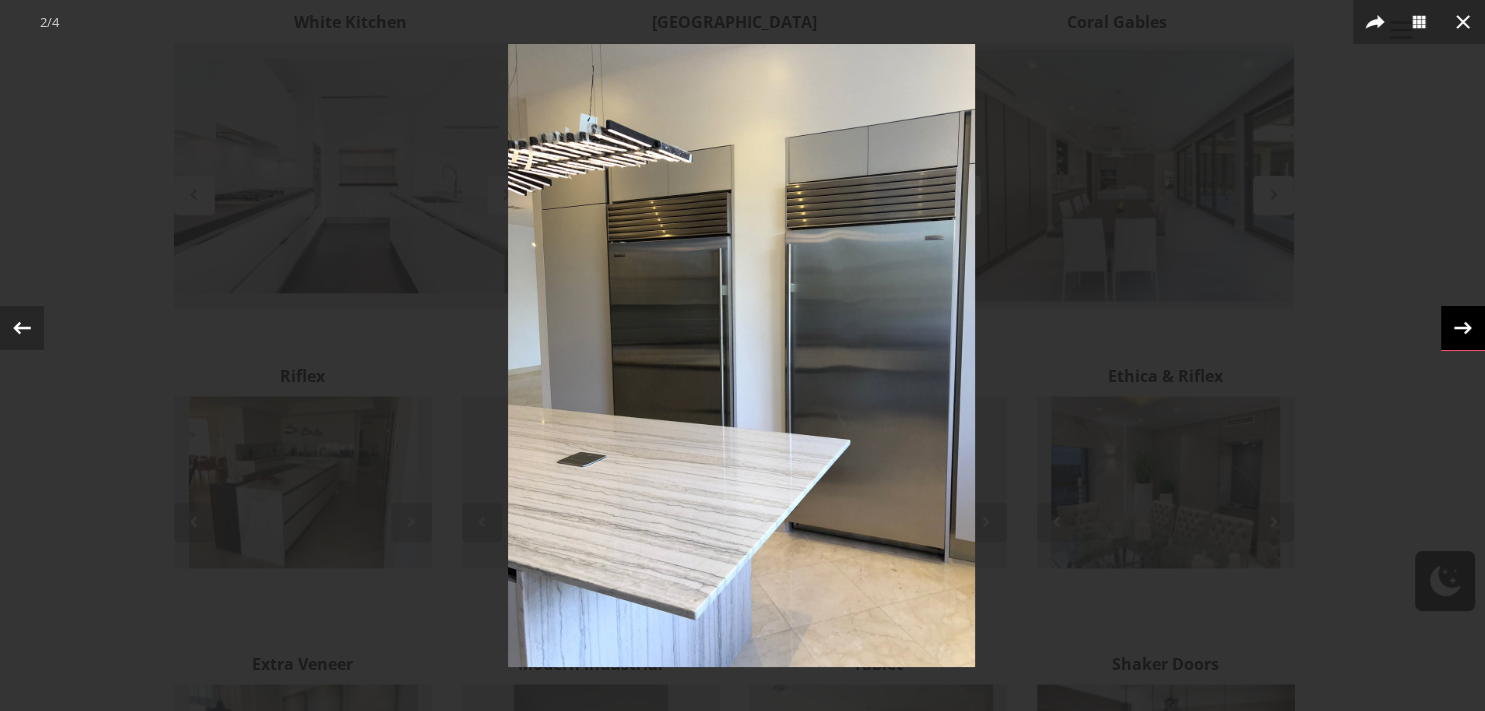 click 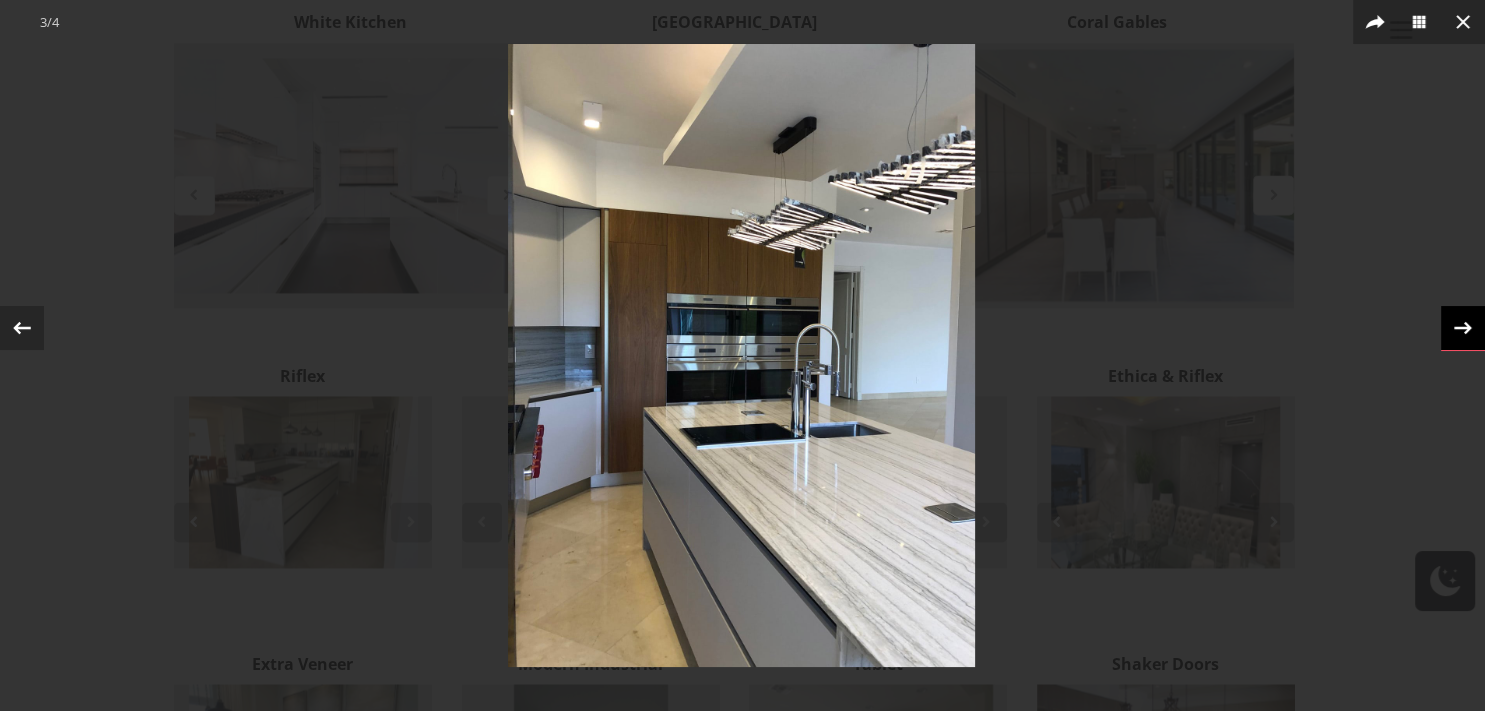click 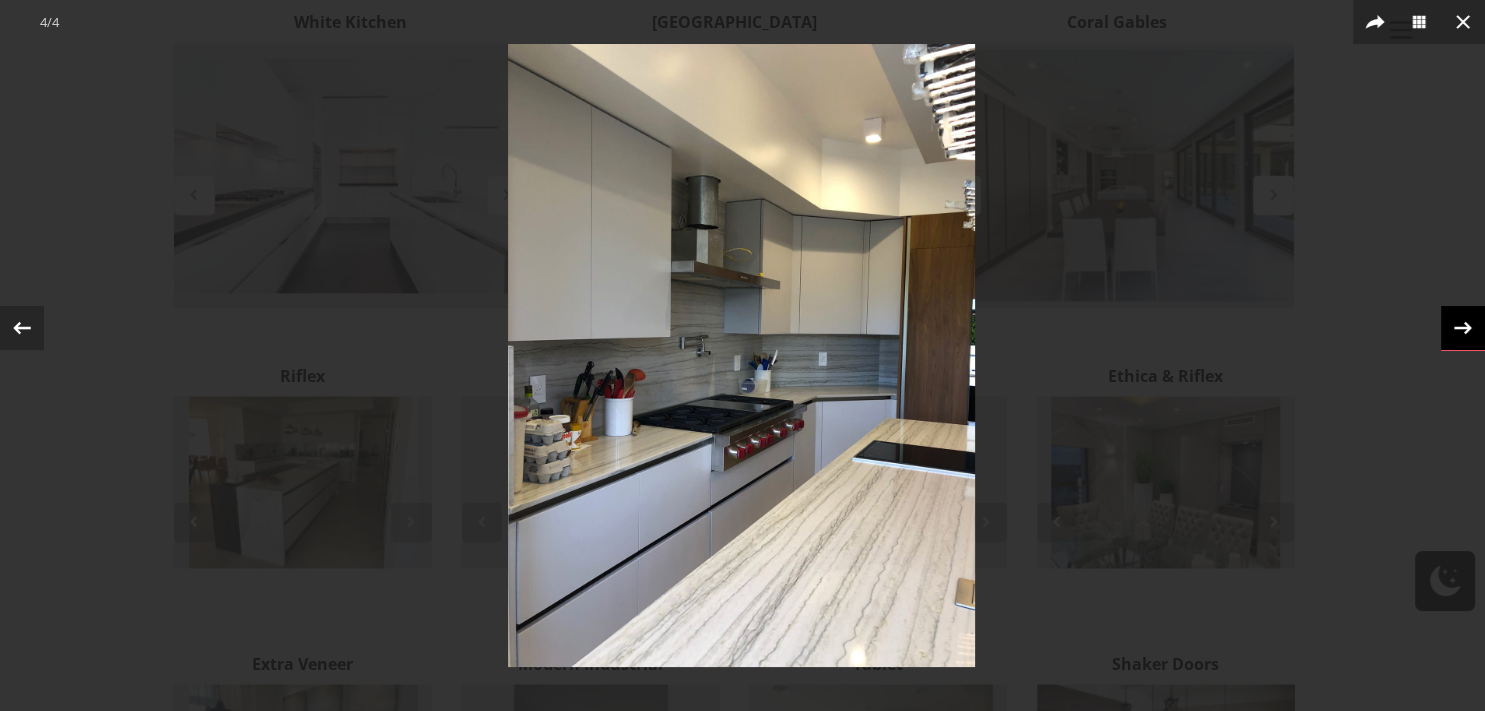 click 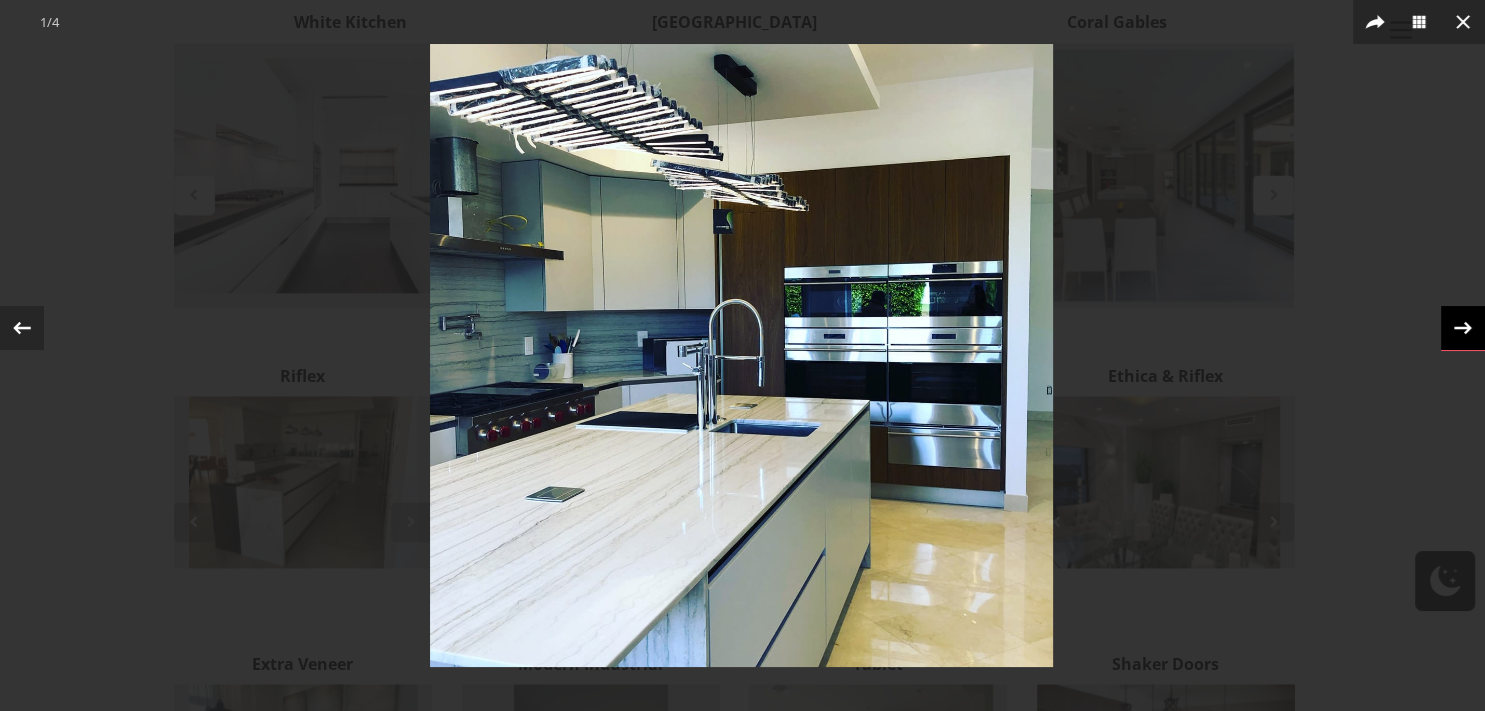 click 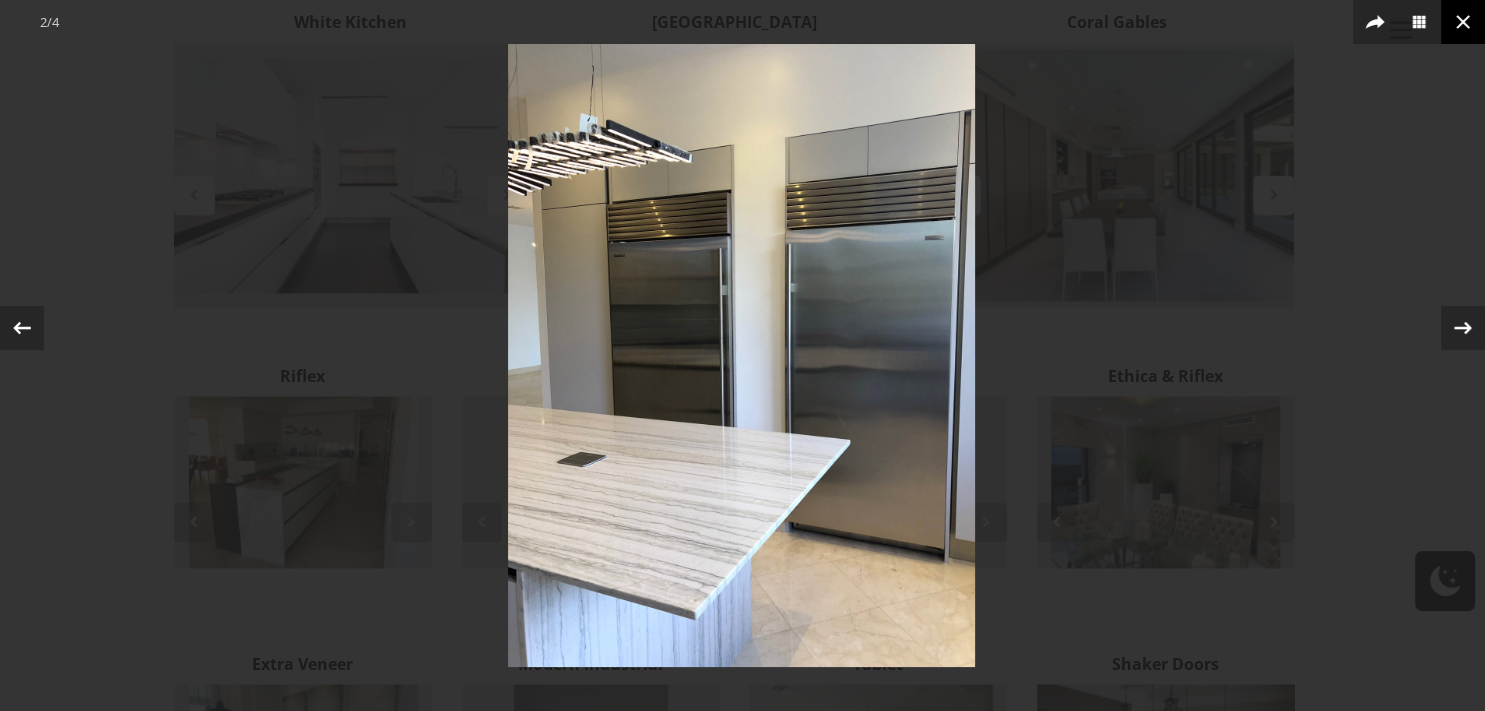 click 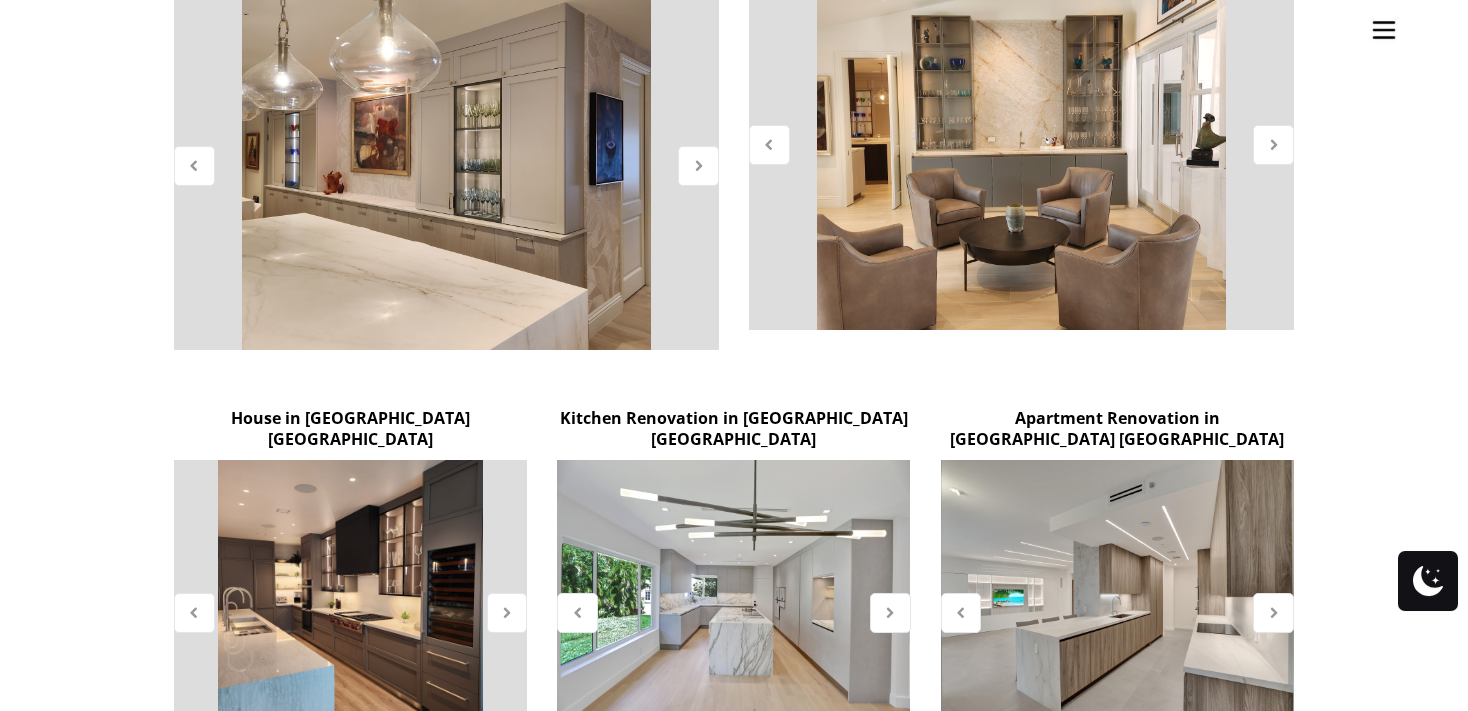 scroll, scrollTop: 633, scrollLeft: 0, axis: vertical 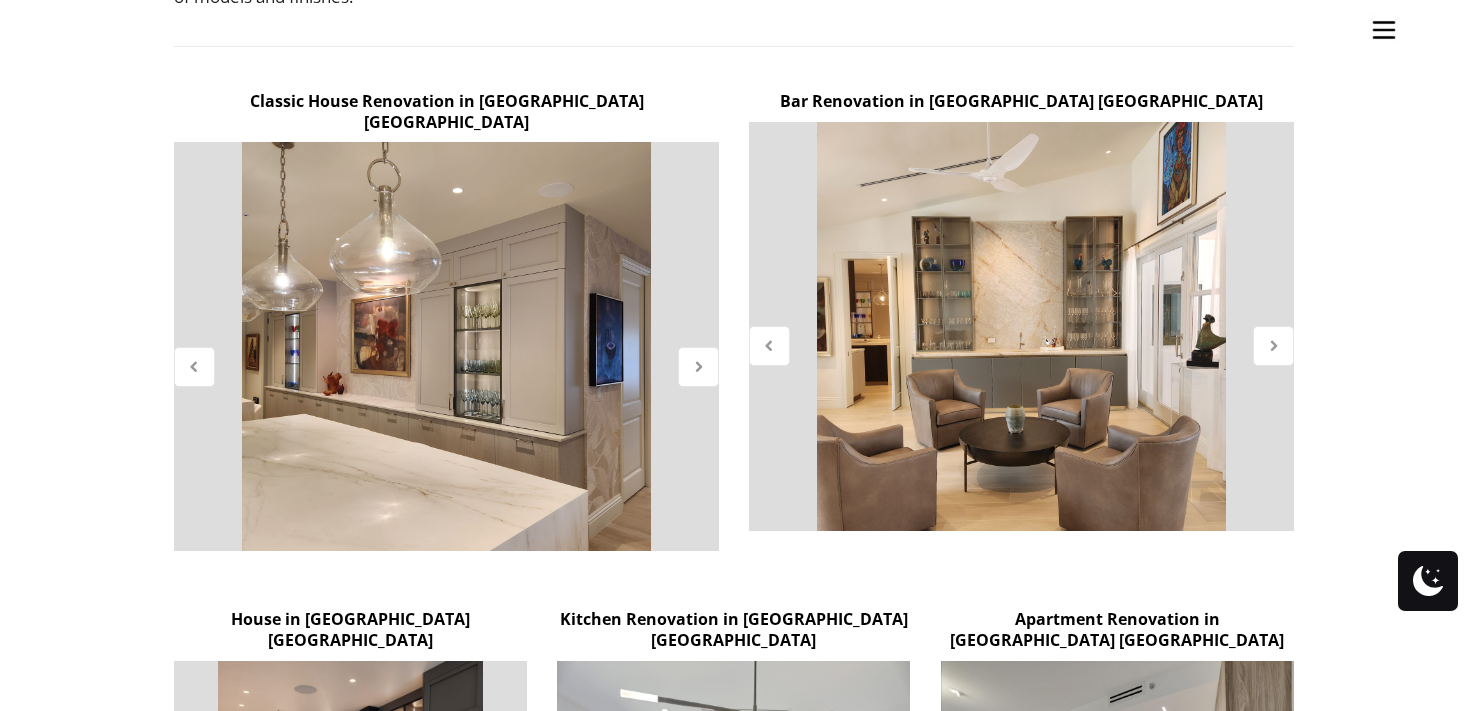 click at bounding box center [1384, 30] 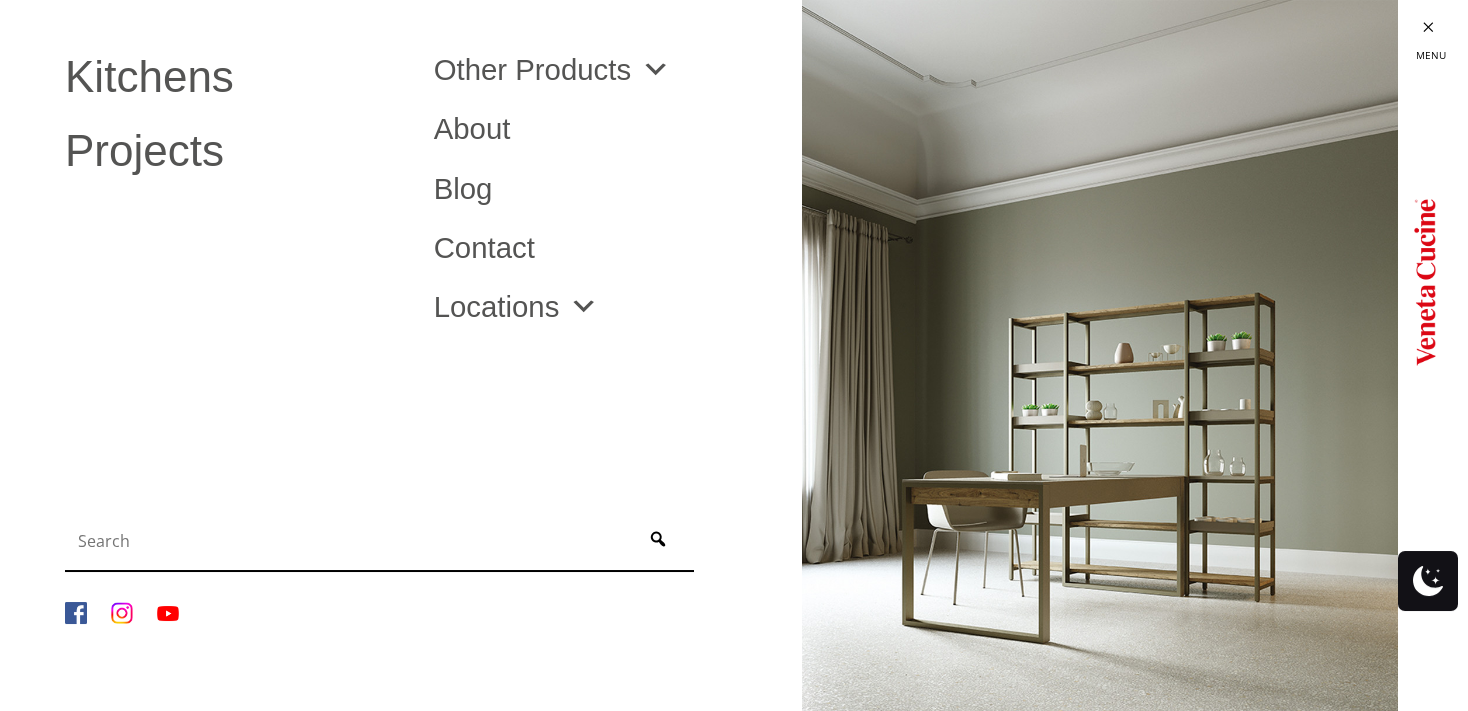 scroll, scrollTop: 392, scrollLeft: 0, axis: vertical 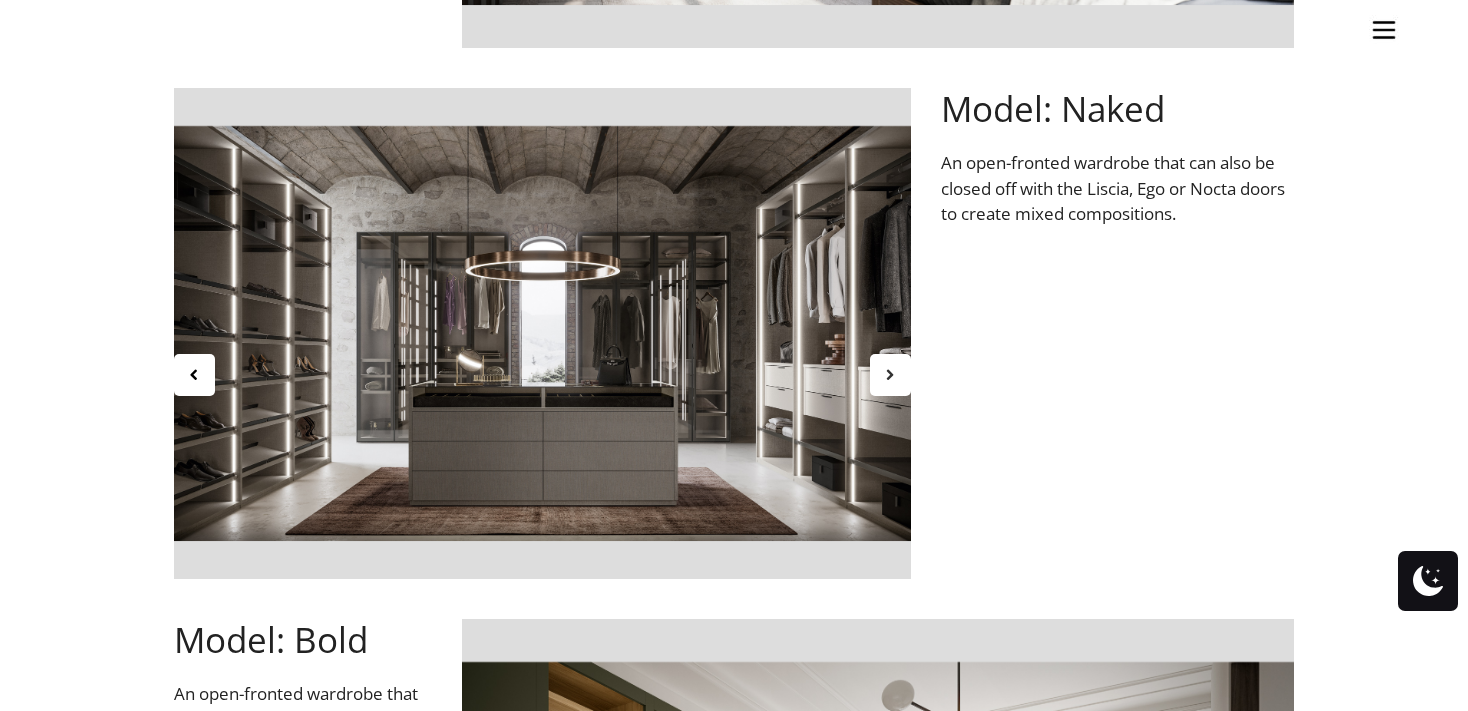 click at bounding box center (890, 374) 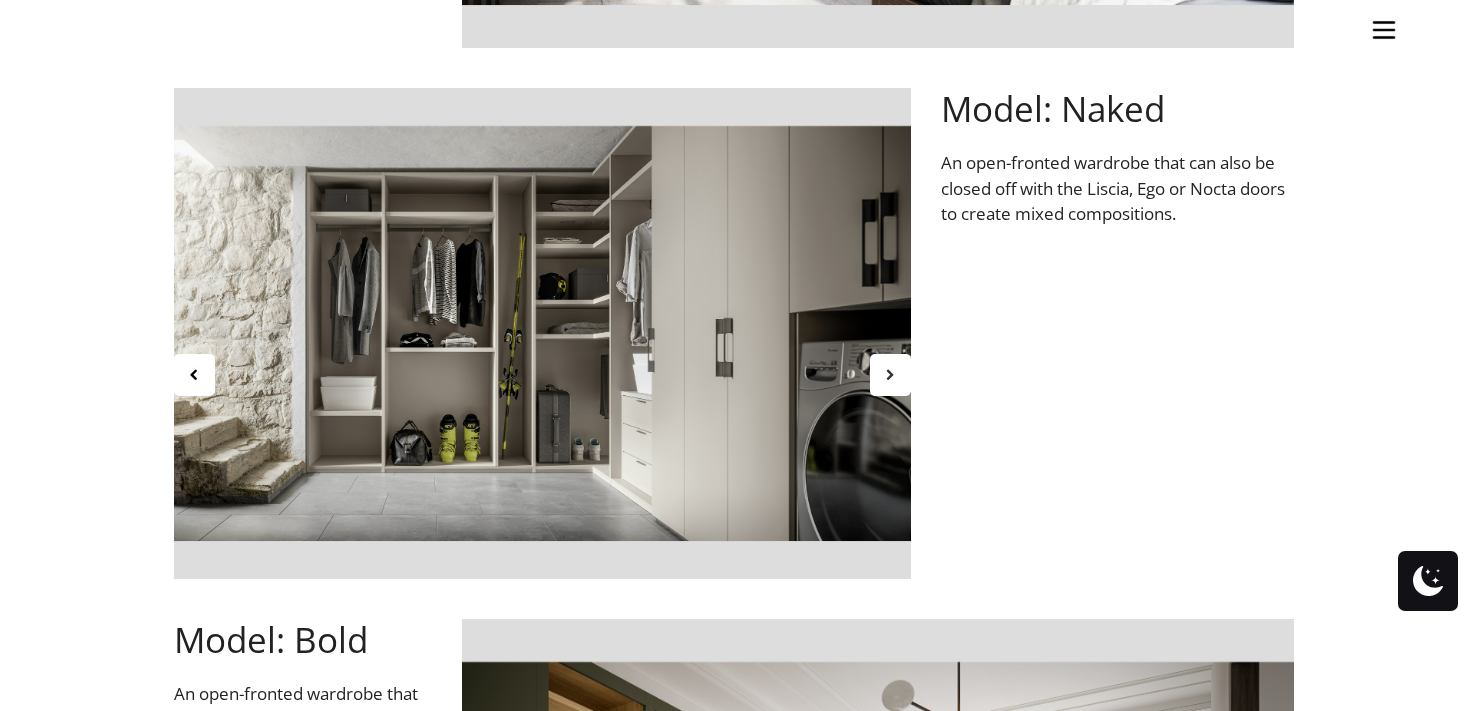 click at bounding box center [890, 374] 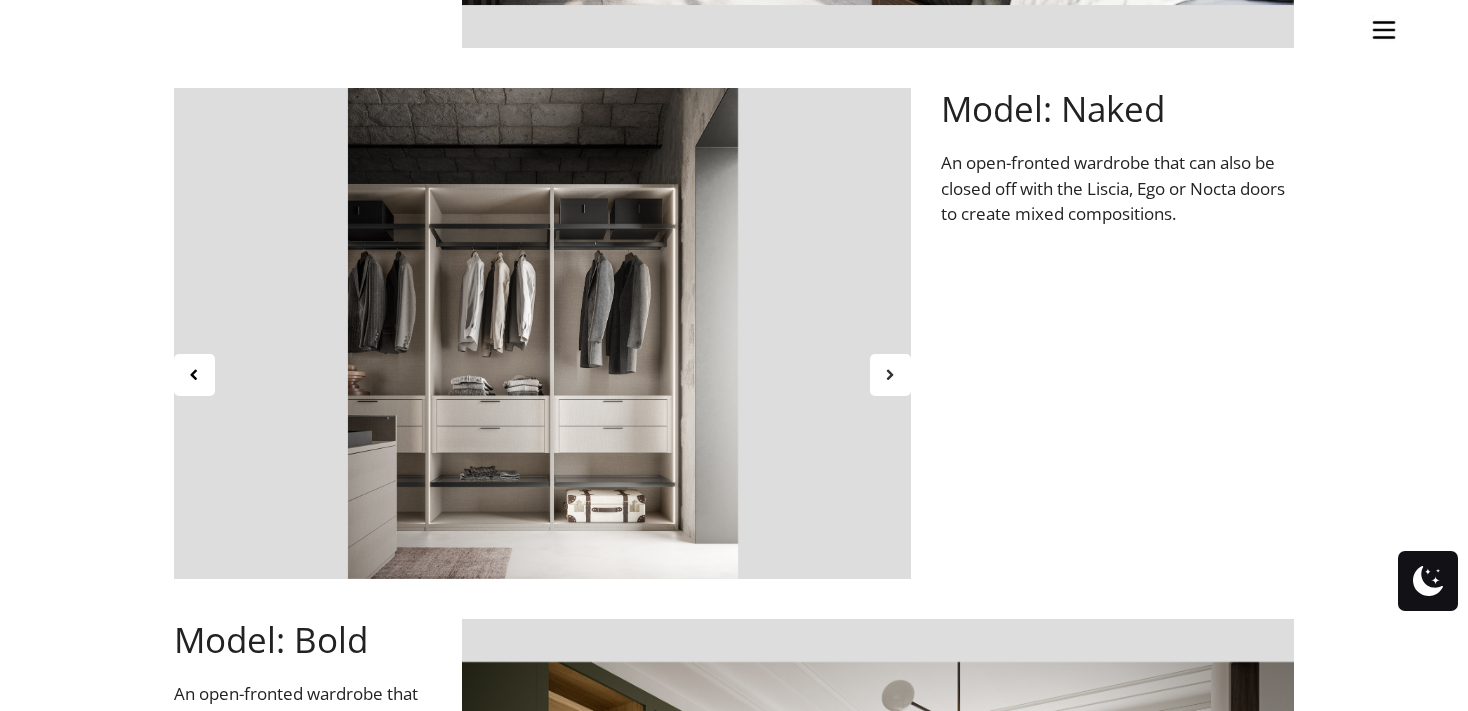 click at bounding box center (890, 374) 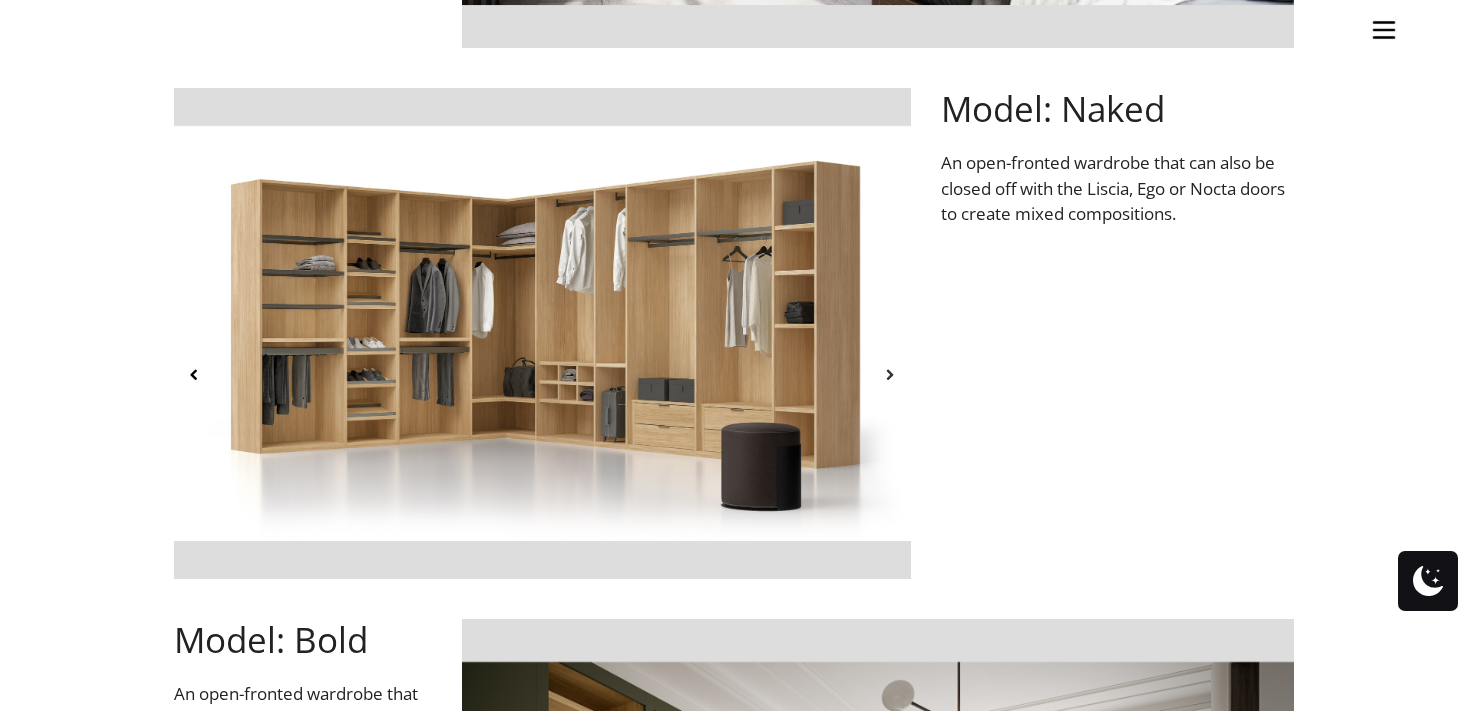 click at bounding box center (890, 375) 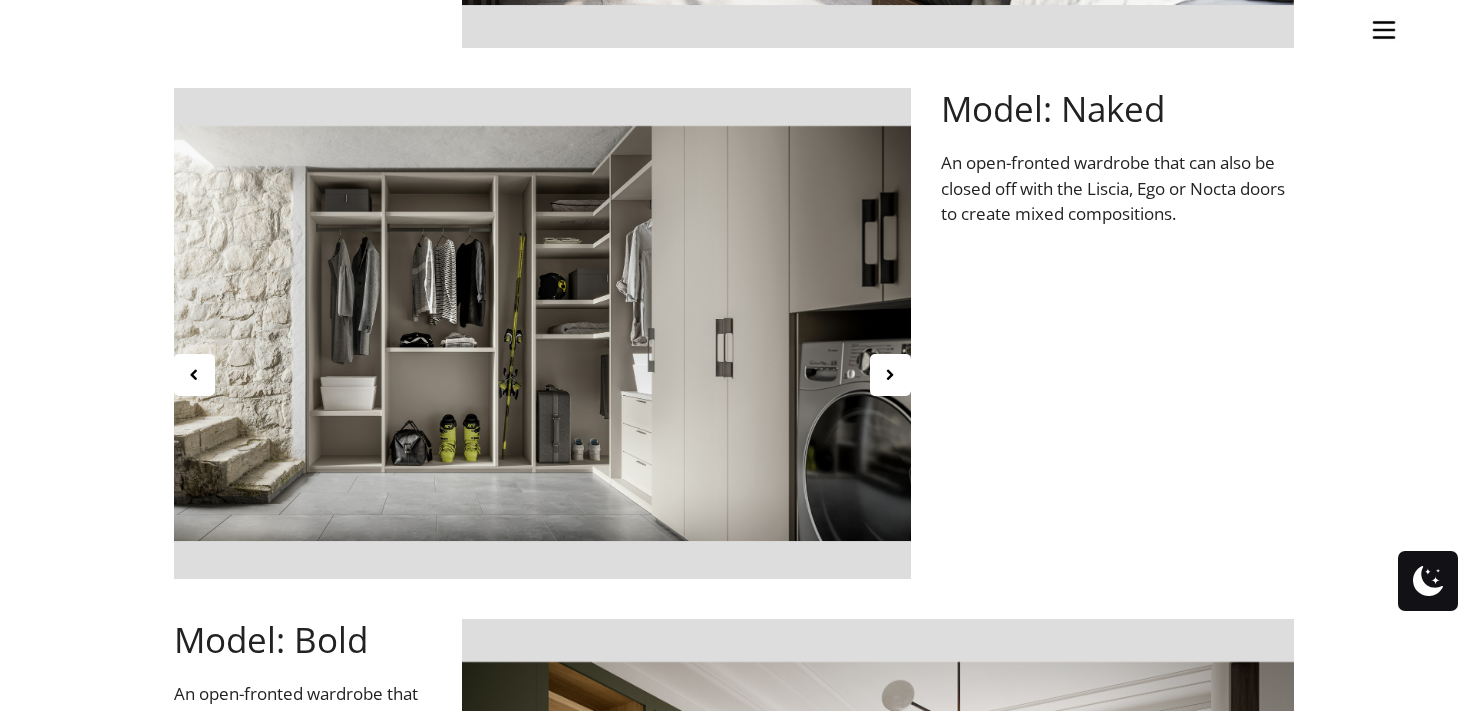 click at bounding box center [1384, 30] 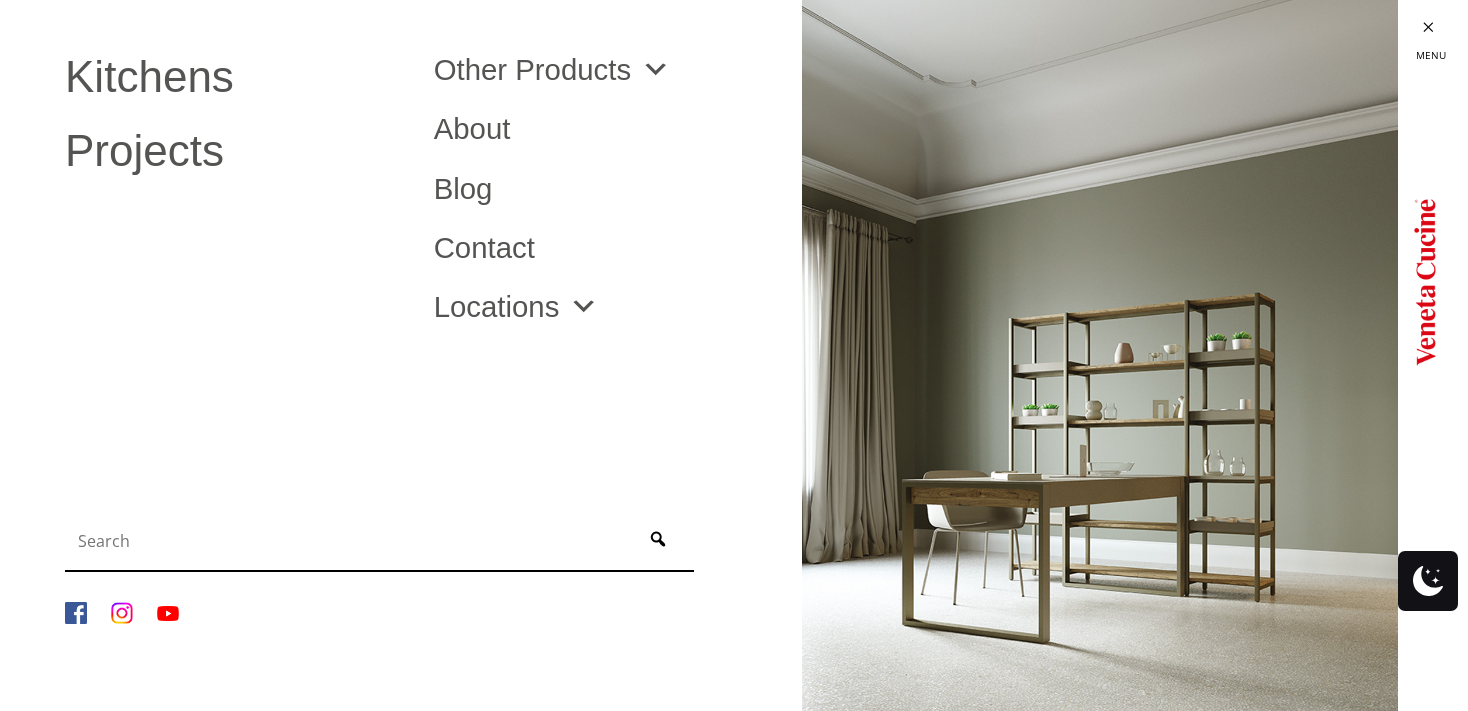 scroll, scrollTop: 1237, scrollLeft: 0, axis: vertical 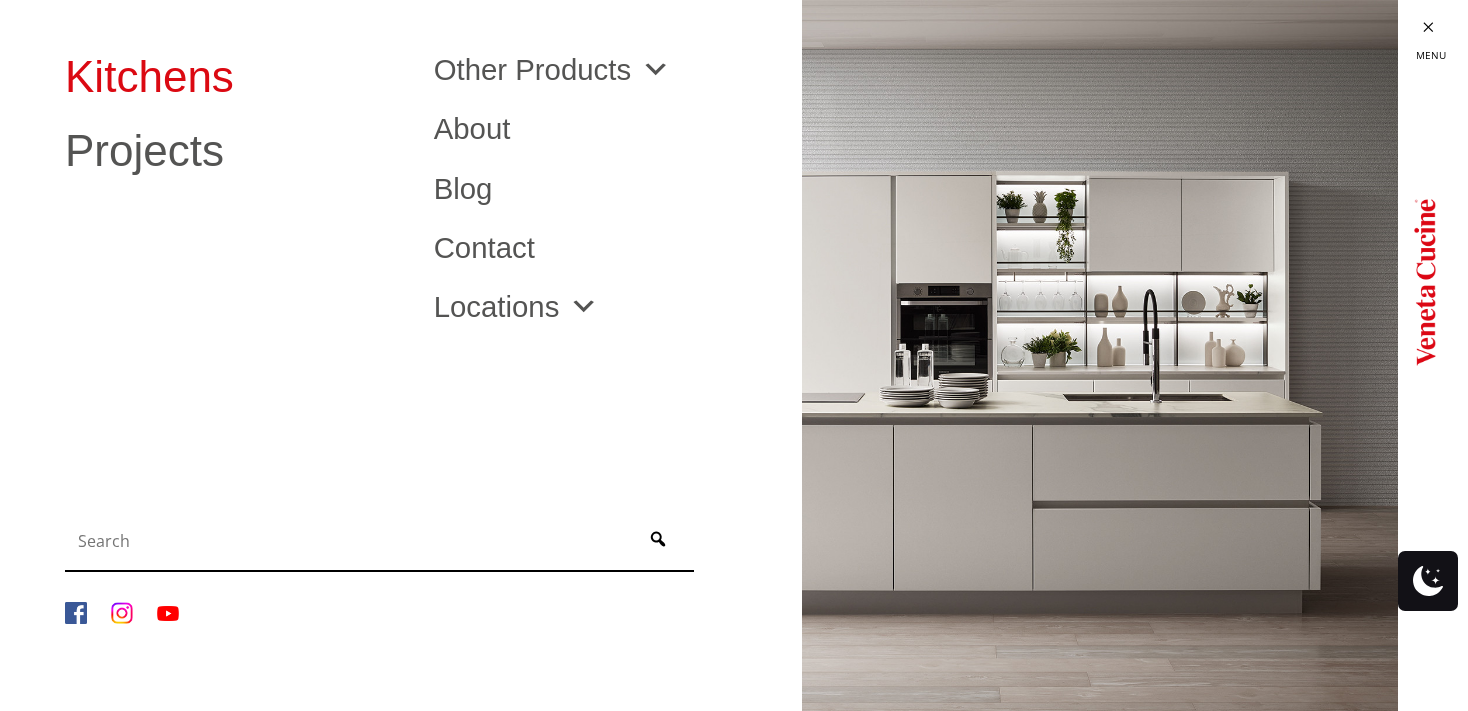 click on "Kitchens" at bounding box center (234, 77) 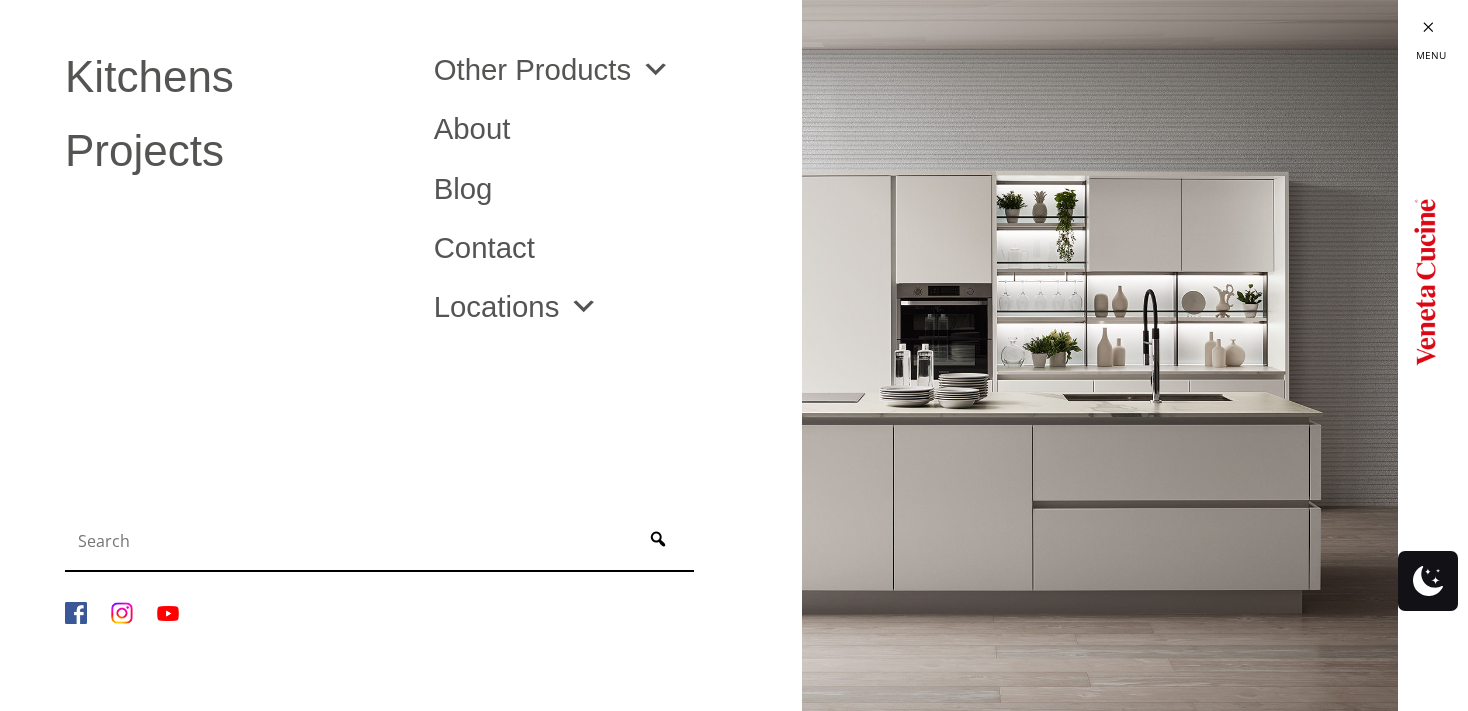 scroll, scrollTop: 1267, scrollLeft: 0, axis: vertical 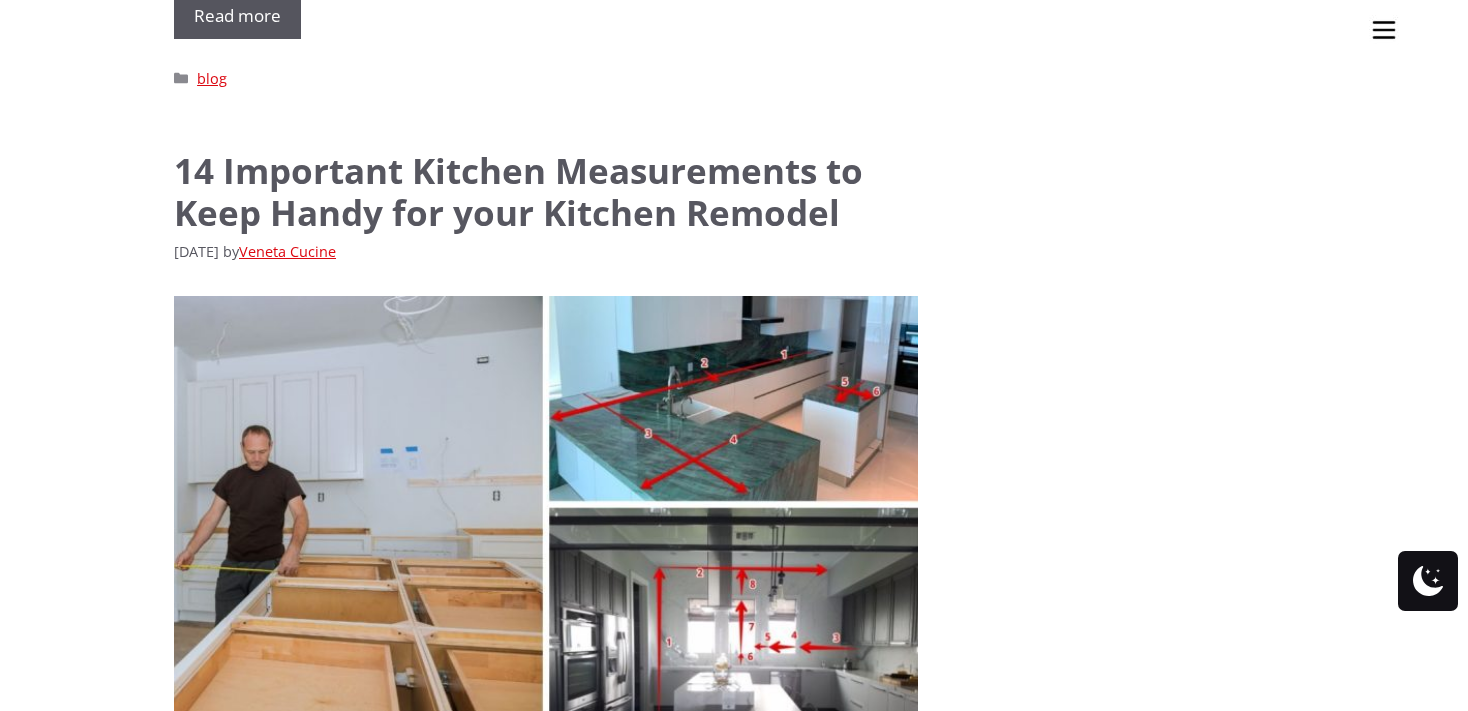 click on "14 Important Kitchen Measurements to Keep Handy for your Kitchen Remodel" at bounding box center (518, 191) 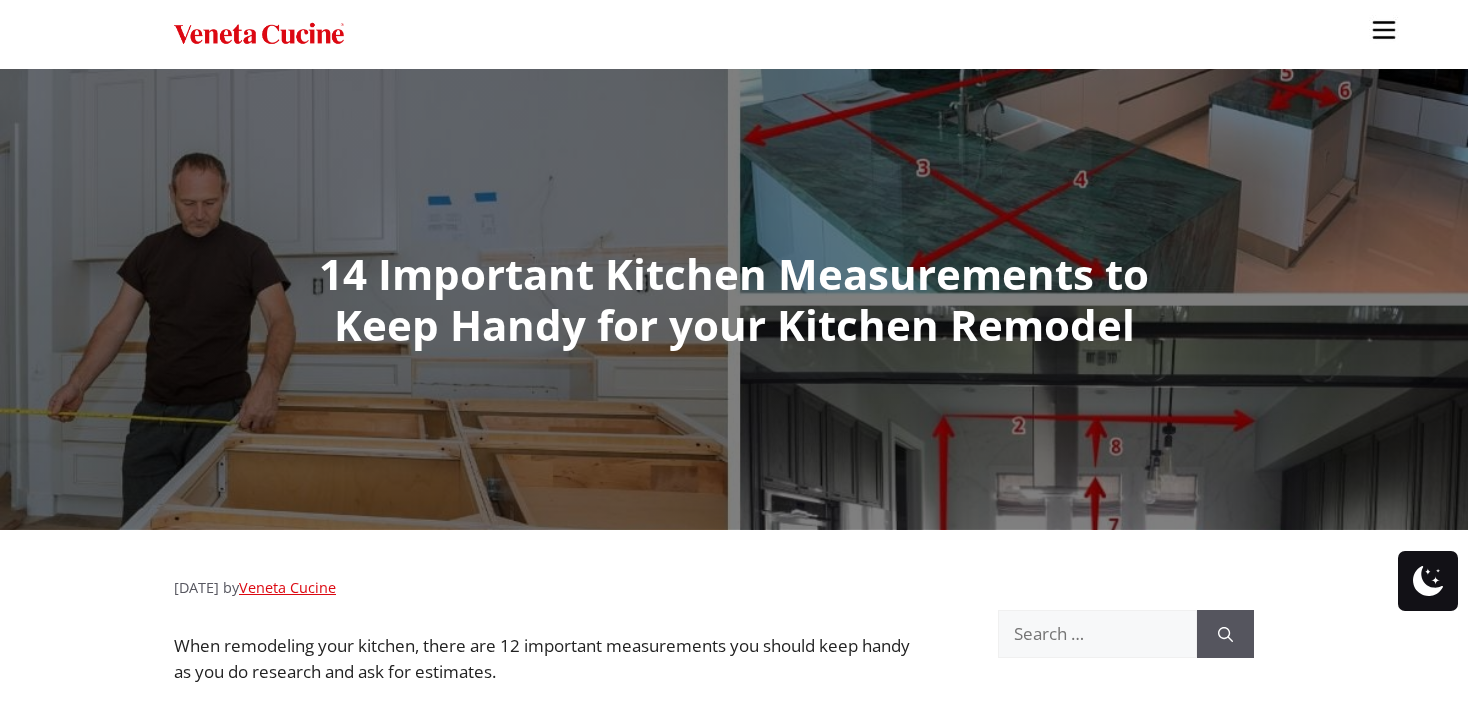 scroll, scrollTop: 0, scrollLeft: 0, axis: both 